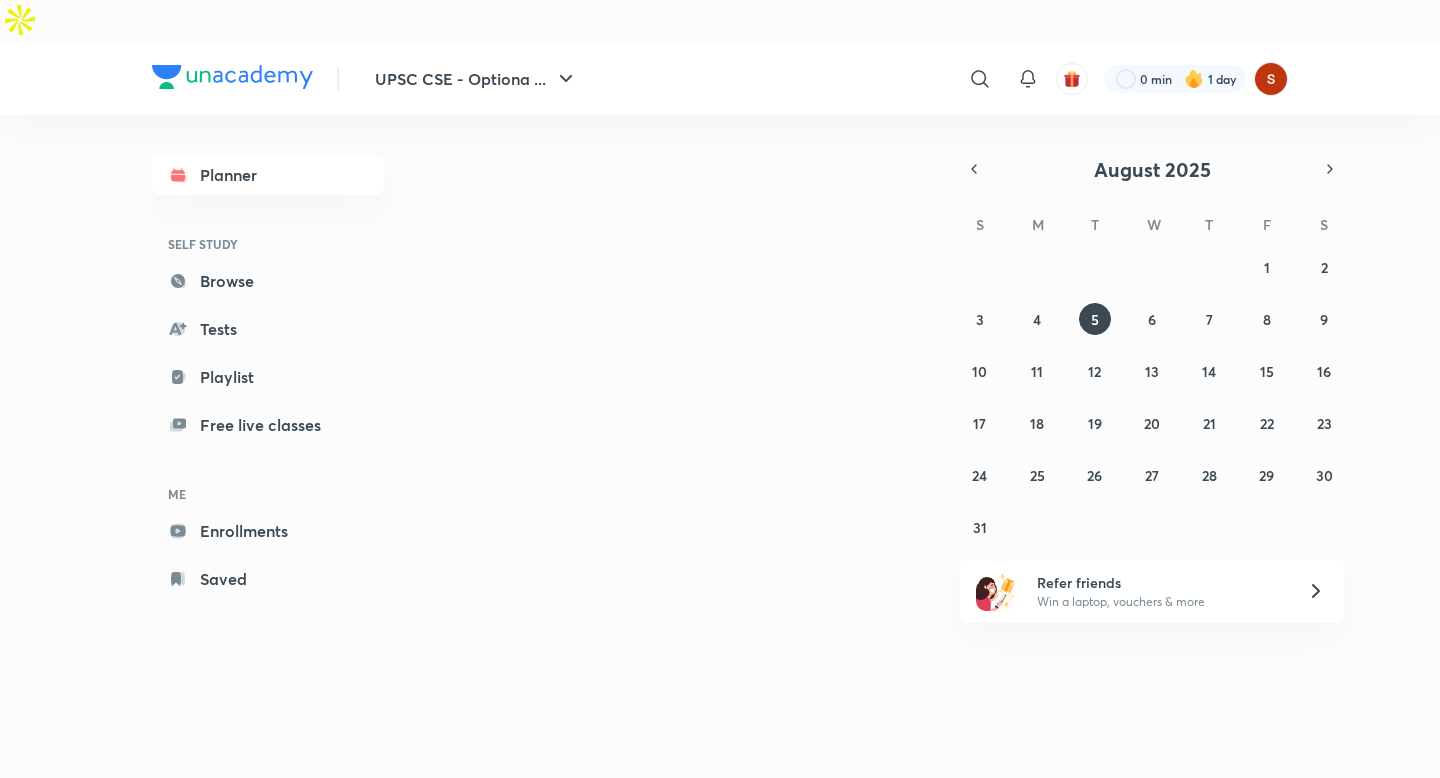 scroll, scrollTop: 0, scrollLeft: 0, axis: both 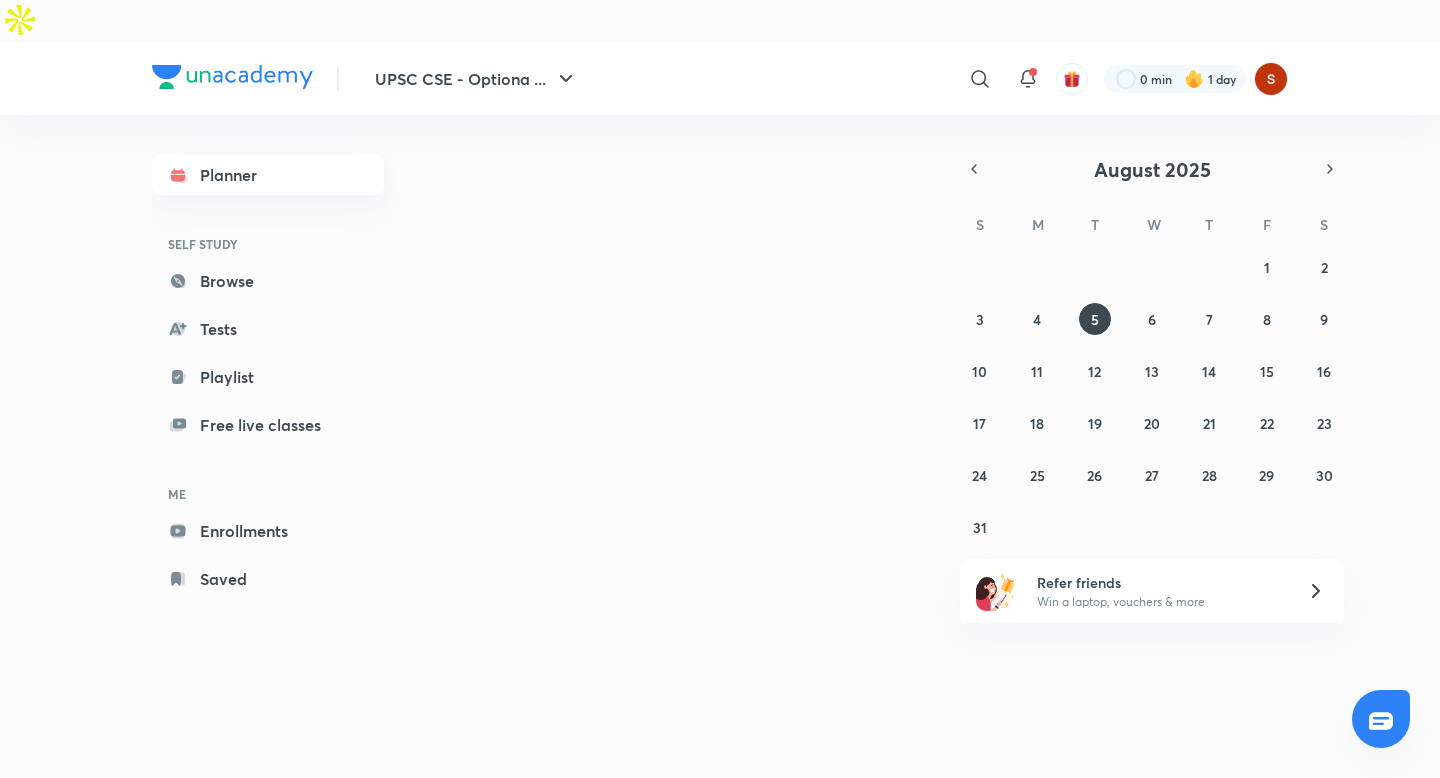 click on "Planner" at bounding box center [268, 175] 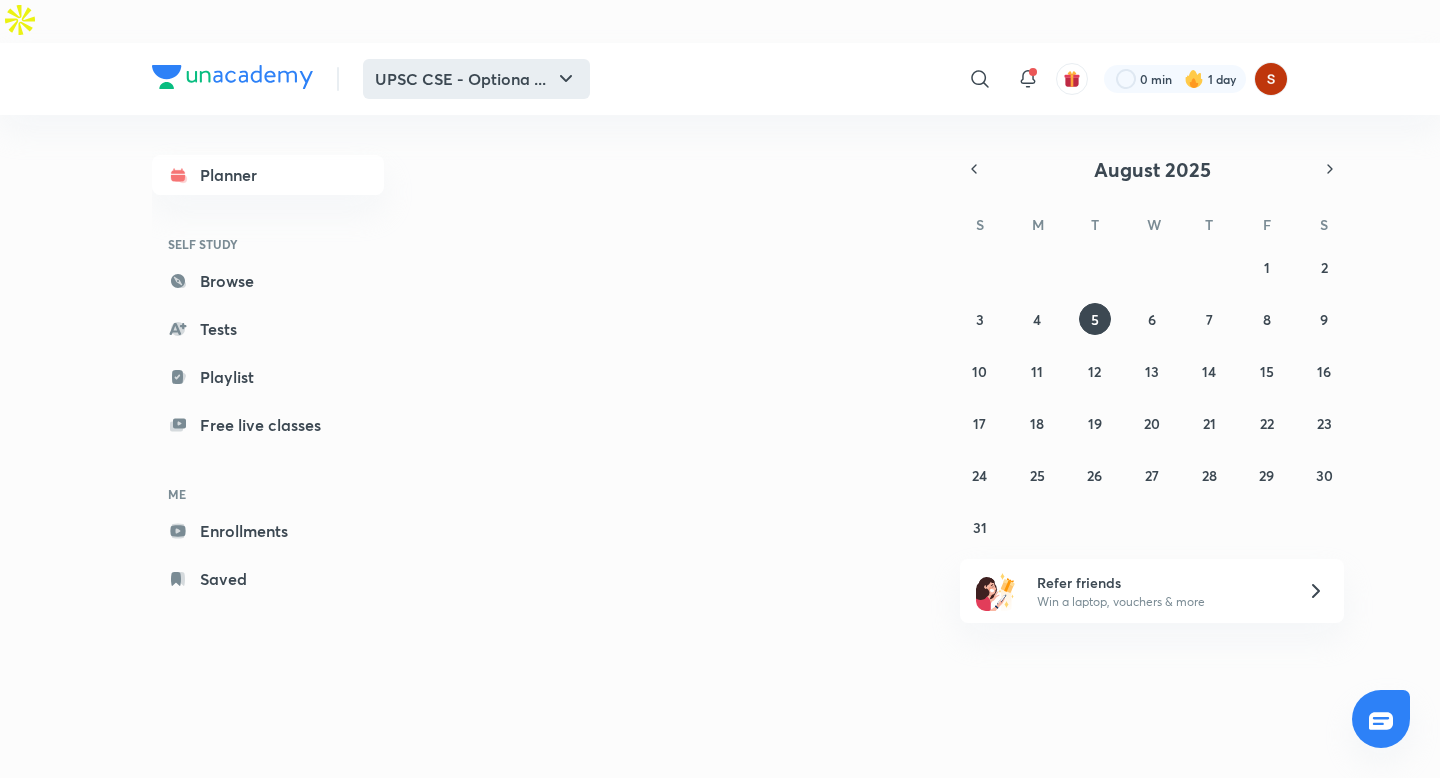 click on "UPSC CSE - Optiona ..." at bounding box center [476, 79] 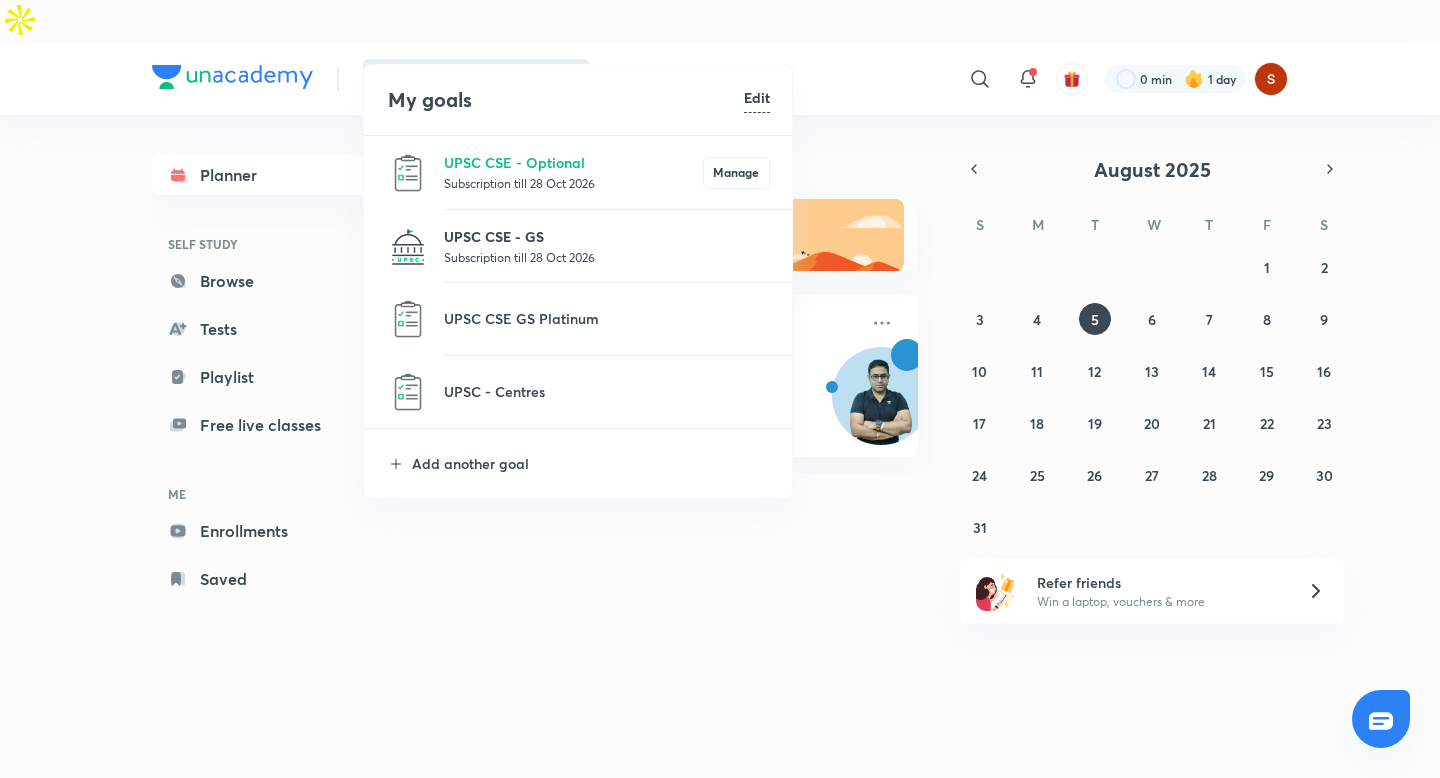 click on "UPSC CSE - GS" at bounding box center (607, 236) 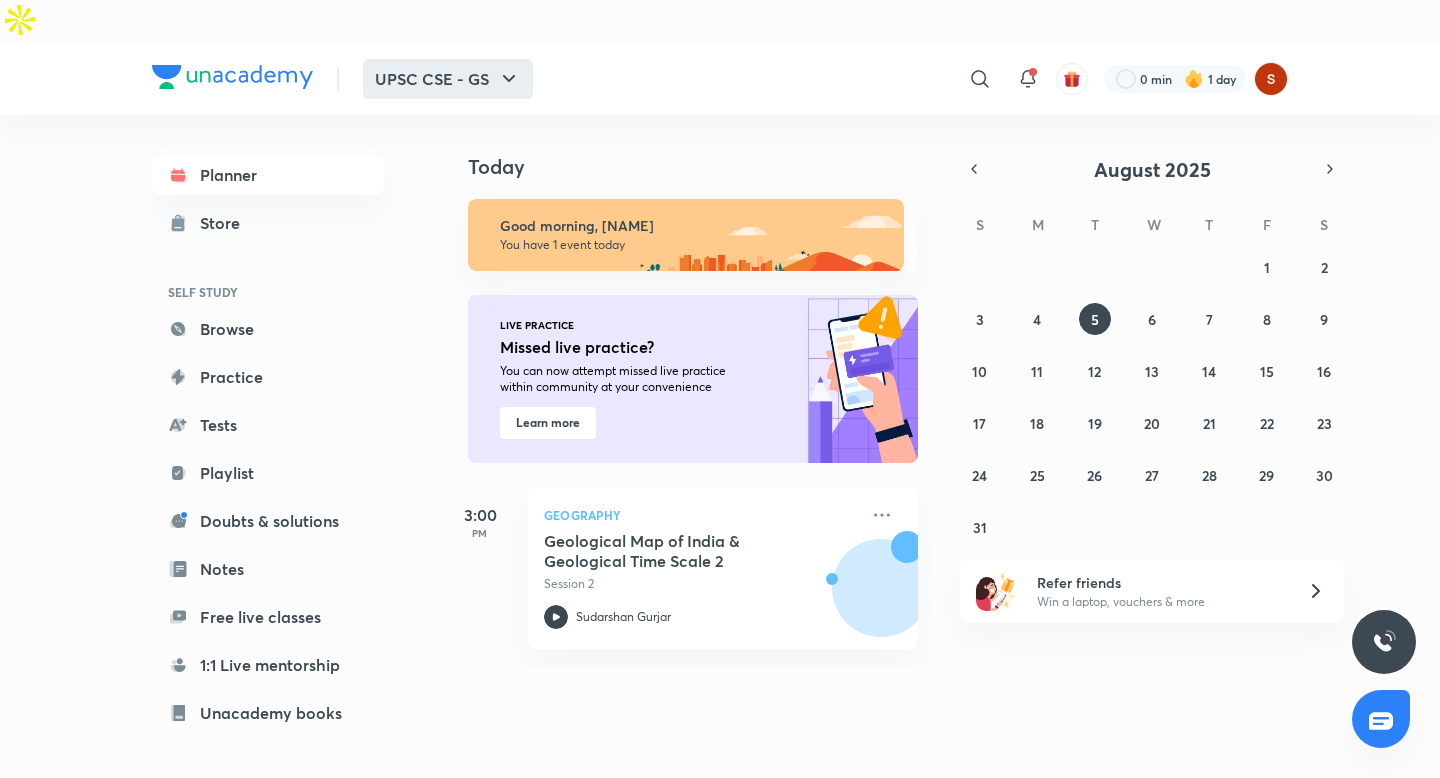click on "UPSC CSE - GS" at bounding box center [448, 79] 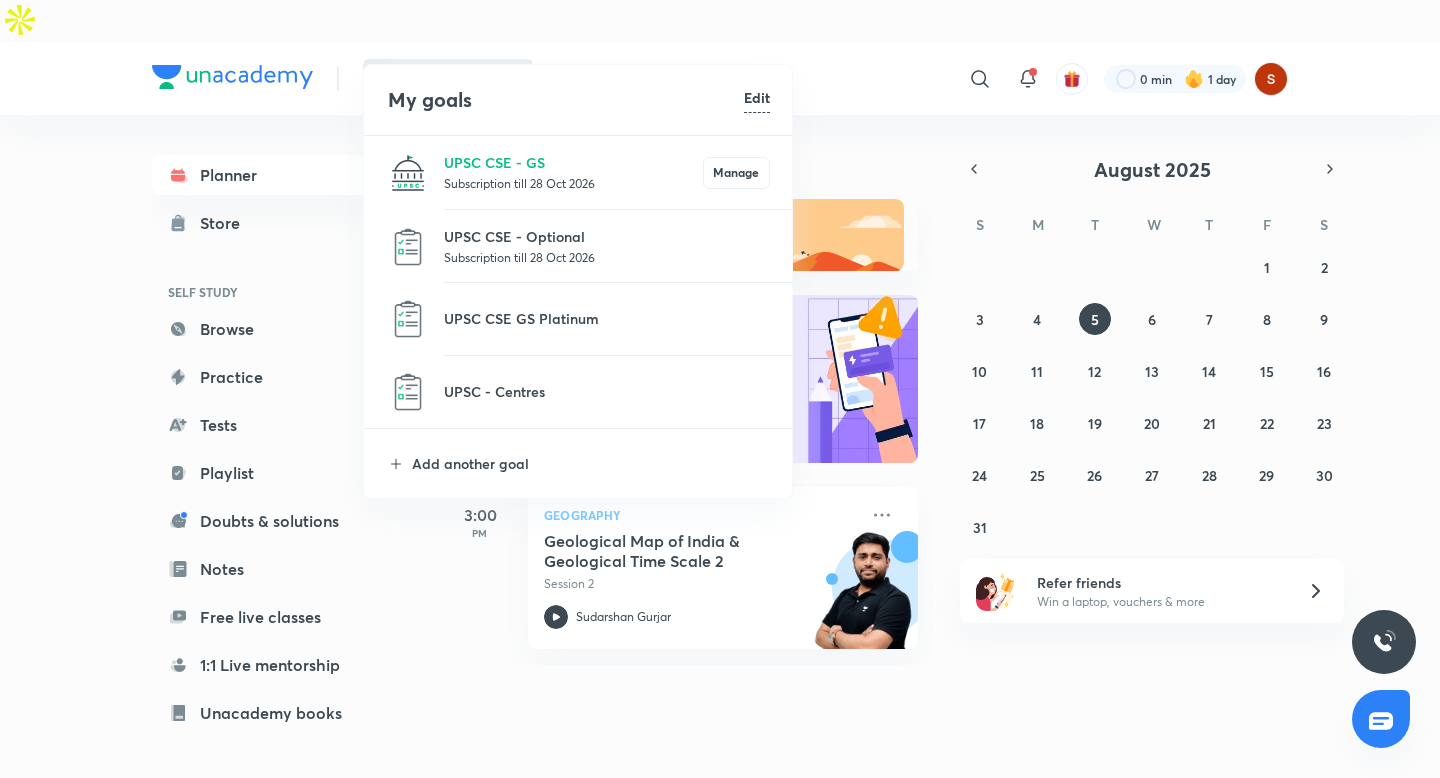 click at bounding box center [720, 389] 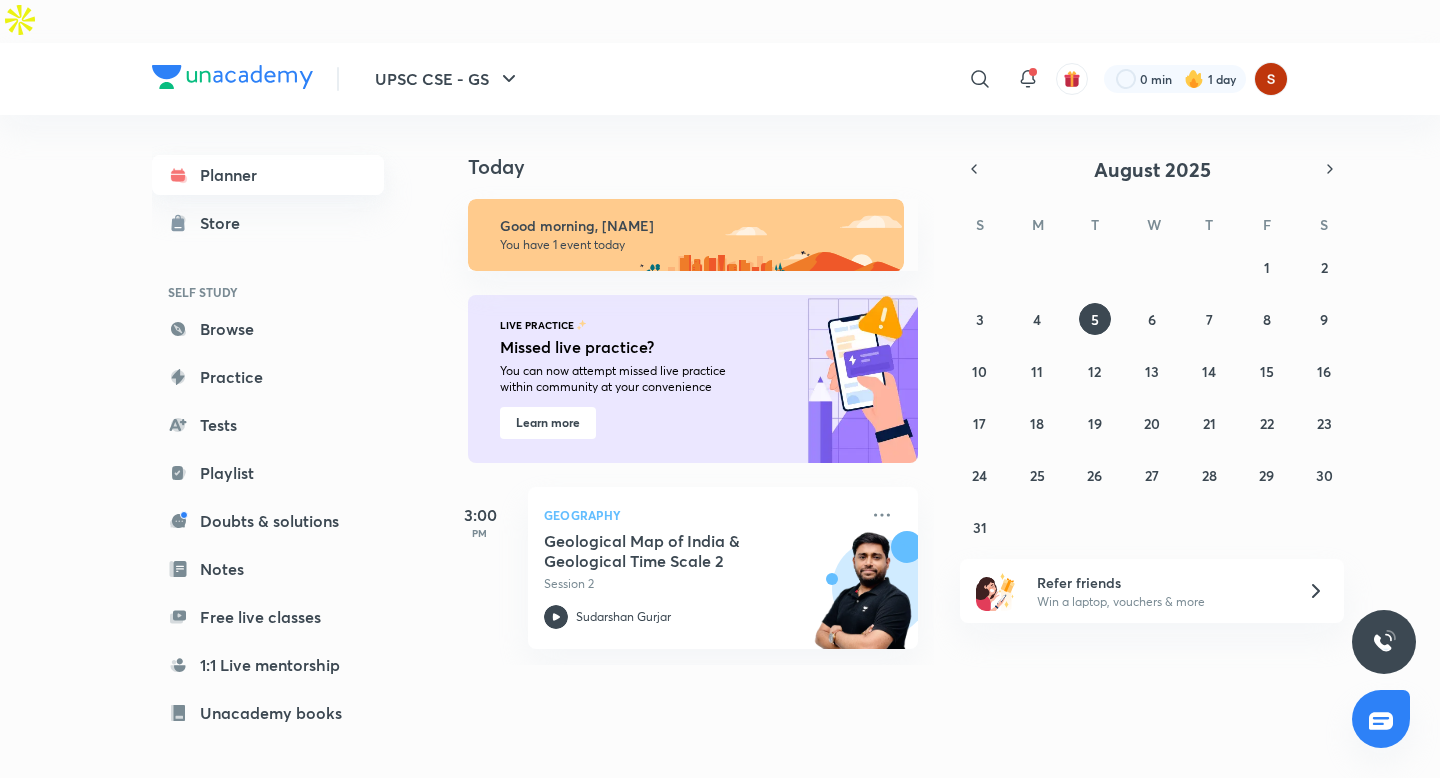 click on "Planner" at bounding box center (268, 175) 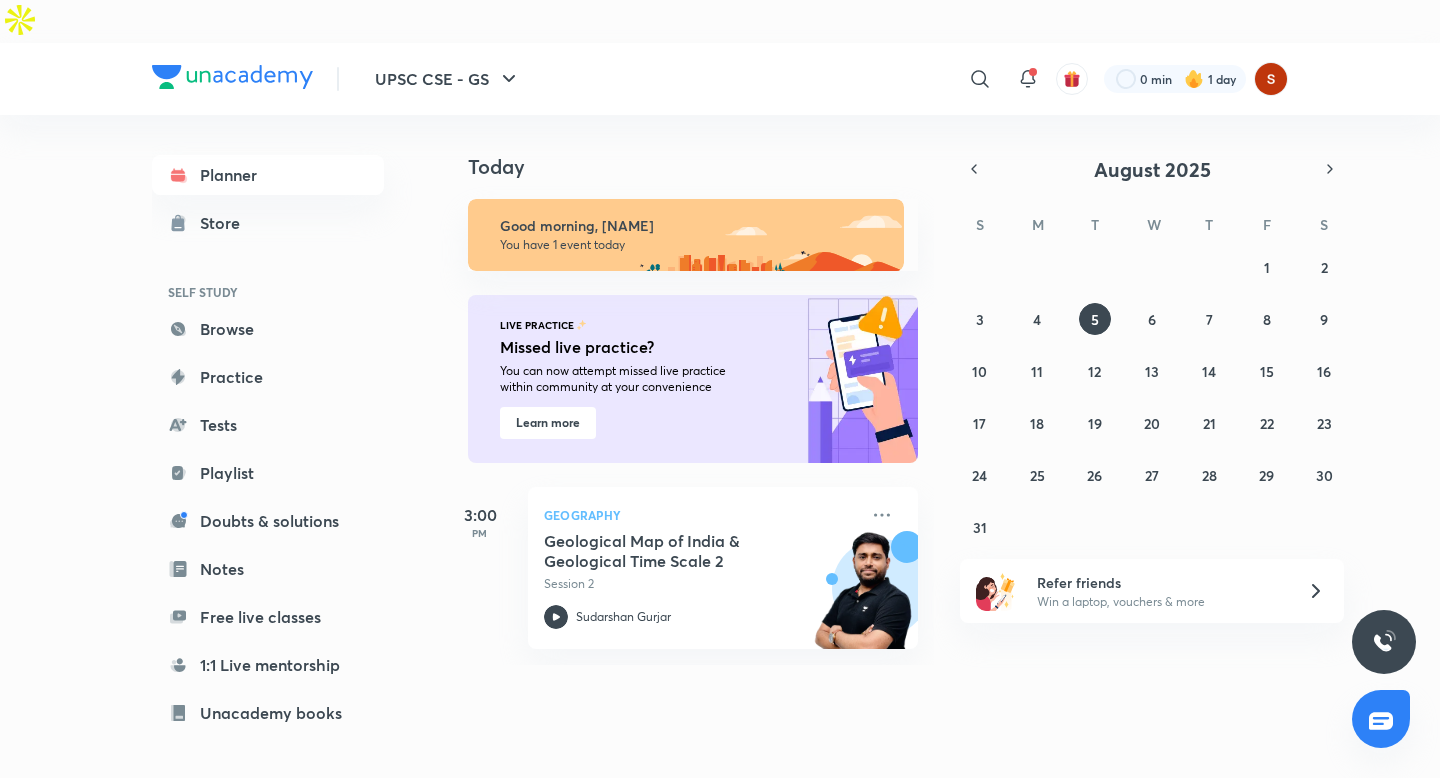 click on "Today" at bounding box center (703, 167) 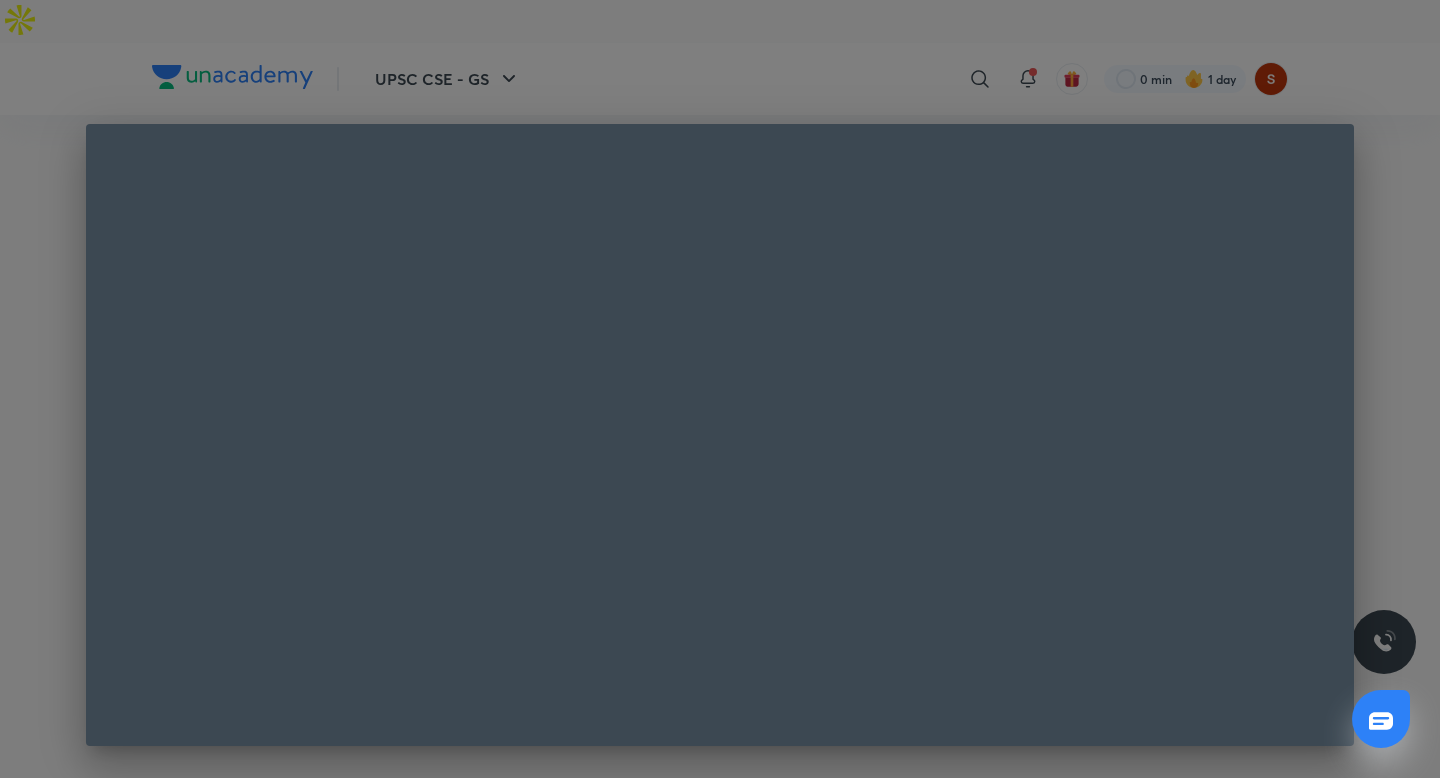 click at bounding box center [720, 389] 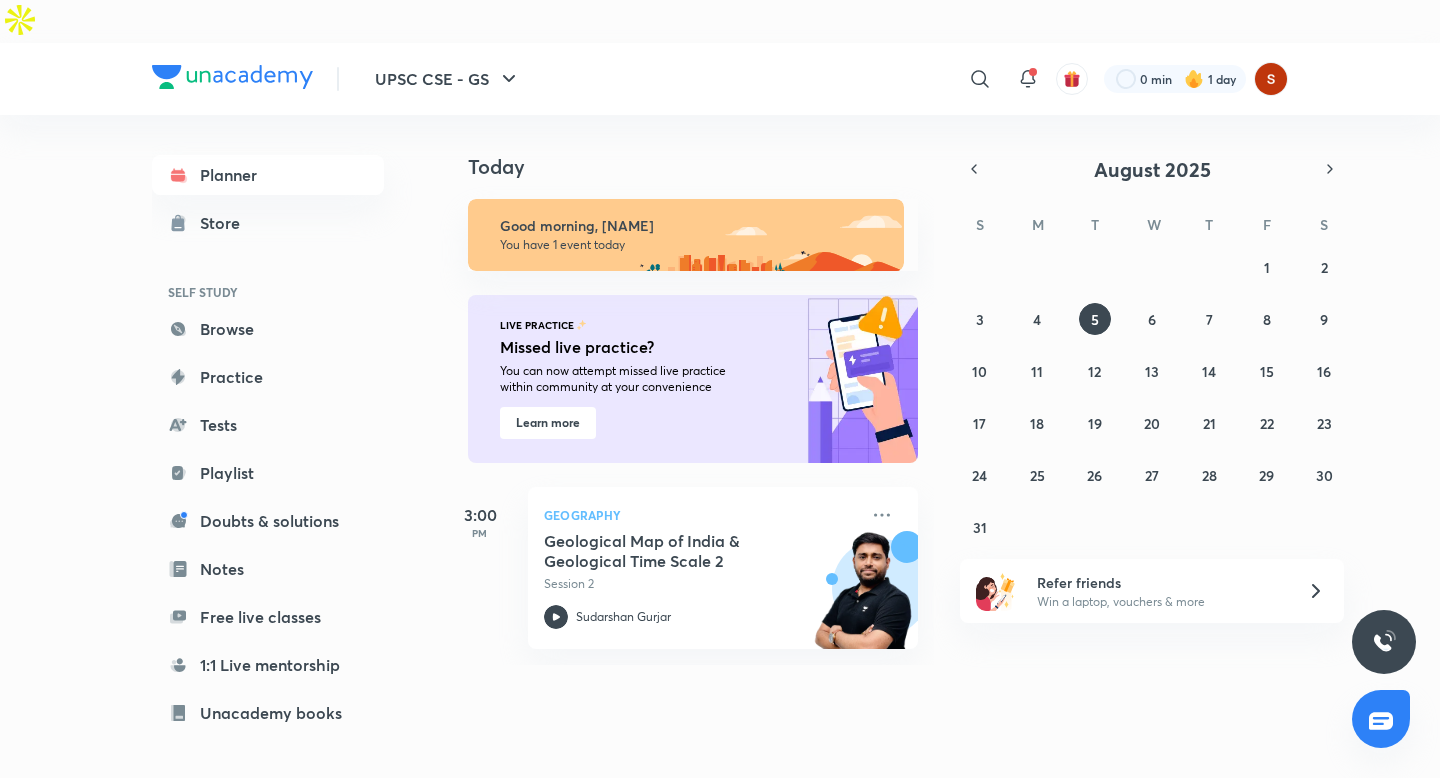 click on "UPSC CSE - GS ​ 0 min 1 day Planner Store SELF STUDY Browse Practice Tests Playlist Doubts & solutions Notes Free live classes 1:1 Live mentorship Unacademy books ME Enrollments Saved Today Today Good morning, shagun You have 1 event today LIVE PRACTICE Missed live practice? You can now attempt missed live practice within community at your convenience Learn more 3:00 PM Geography Geological Map of India & Geological Time Scale 2 Session 2 Sudarshan Gurjar August 2025 S M T W T F S 27 28 29 30 31 1 2 3 4 5 6 7 8 9 10 11 12 13 14 15 16 17 18 19 20 21 22 23 24 25 26 27 28 29 30 31 1 2 3 4 5 6 Refer friends Win a laptop, vouchers & more" at bounding box center (720, 432) 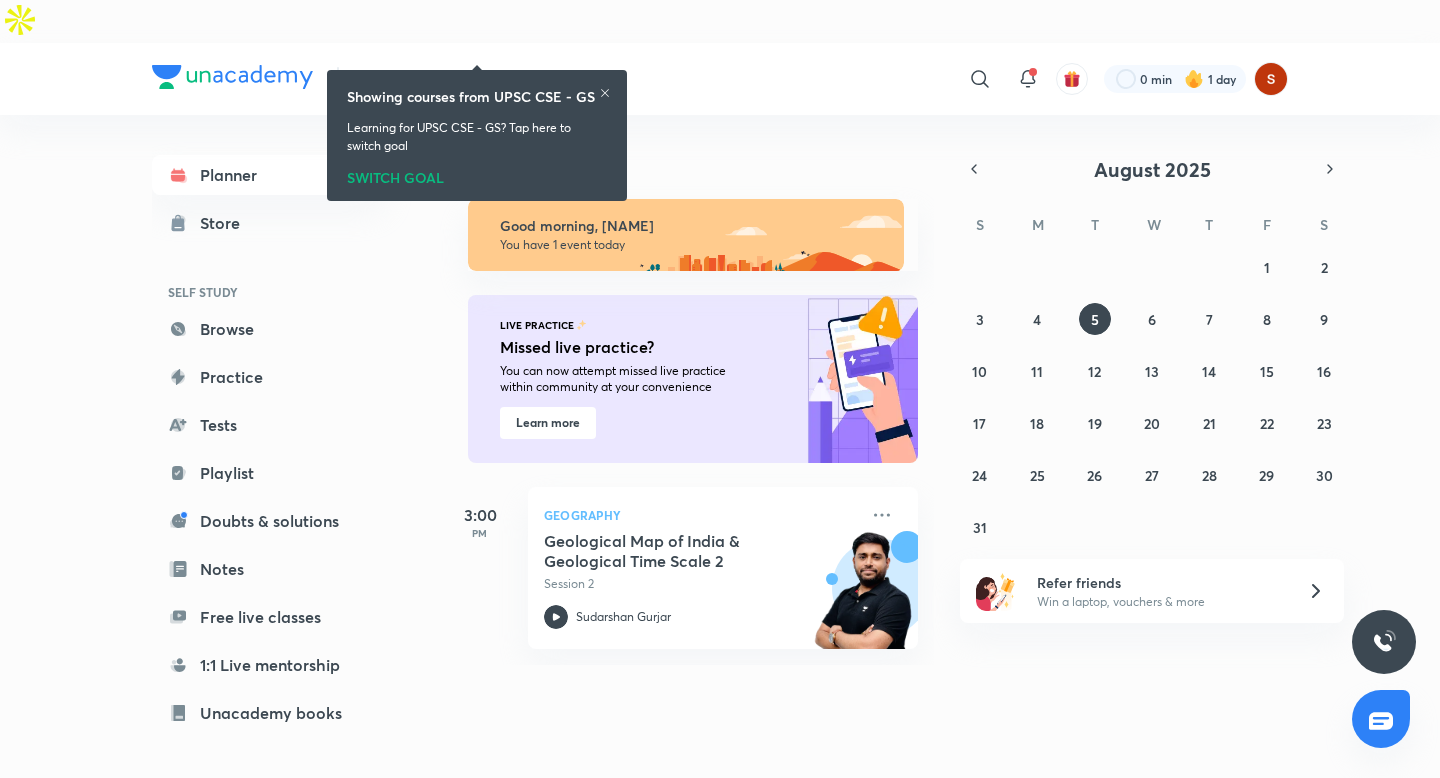 click on "UPSC CSE - Optiona ... ​ 0 min 1 day Planner Store SELF STUDY Browse Practice Tests Playlist Doubts & solutions Notes Free live classes 1:1 Live mentorship Unacademy books ME Enrollments Saved Today Today Good morning, shagun You have 1 event today LIVE PRACTICE Missed live practice? You can now attempt missed live practice within community at your convenience Learn more 3:00 PM Geography Geological Map of India & Geological Time Scale 2 Session 2 Sudarshan Gurjar August 2025 S M T W T F S 27 28 29 30 31 1 2 3 4 5 6 7 8 9 10 11 12 13 14 15 16 17 18 19 20 21 22 23 24 25 26 27 28 29 30 31 1 2 3 4 5 6 Refer friends Win a laptop, vouchers & more" at bounding box center [720, 432] 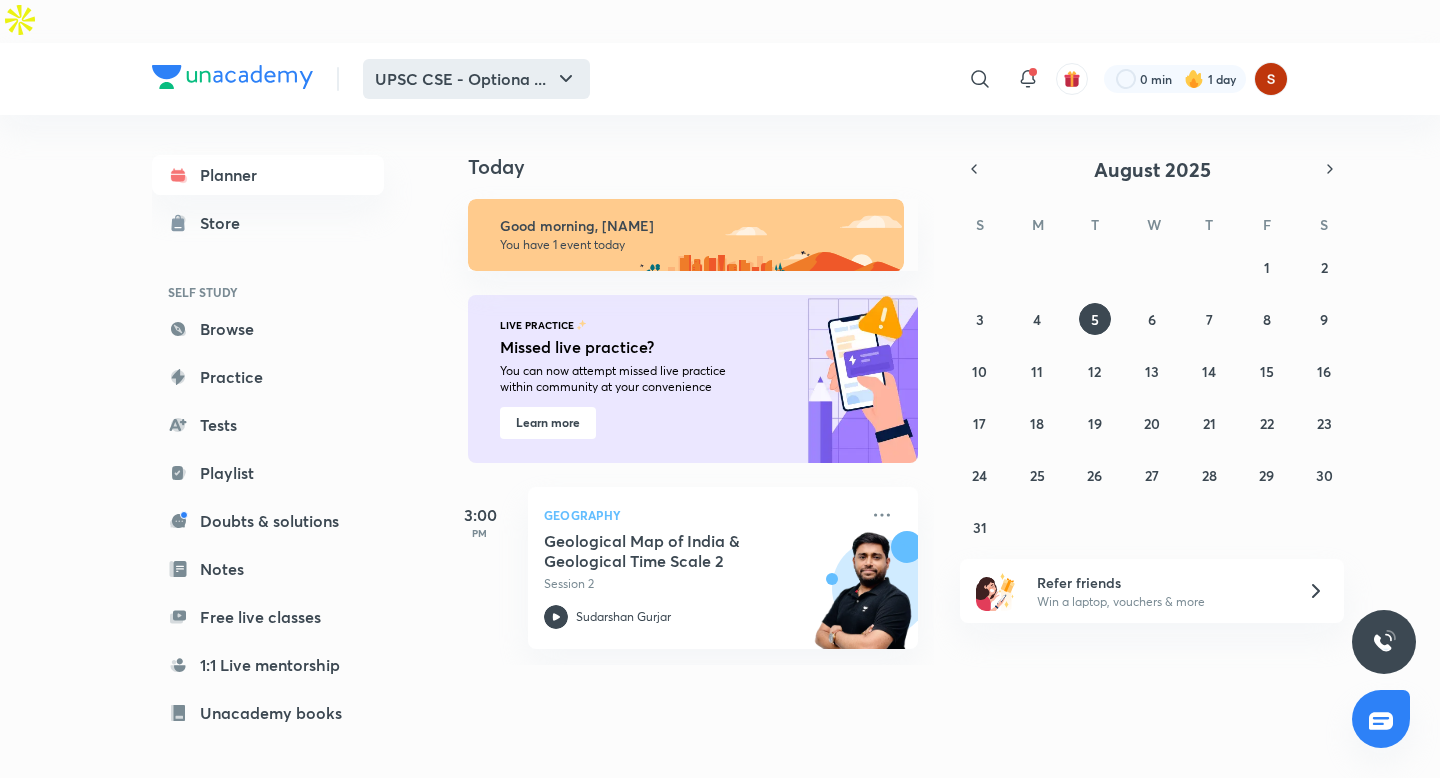 click on "UPSC CSE - Optiona ..." at bounding box center (476, 79) 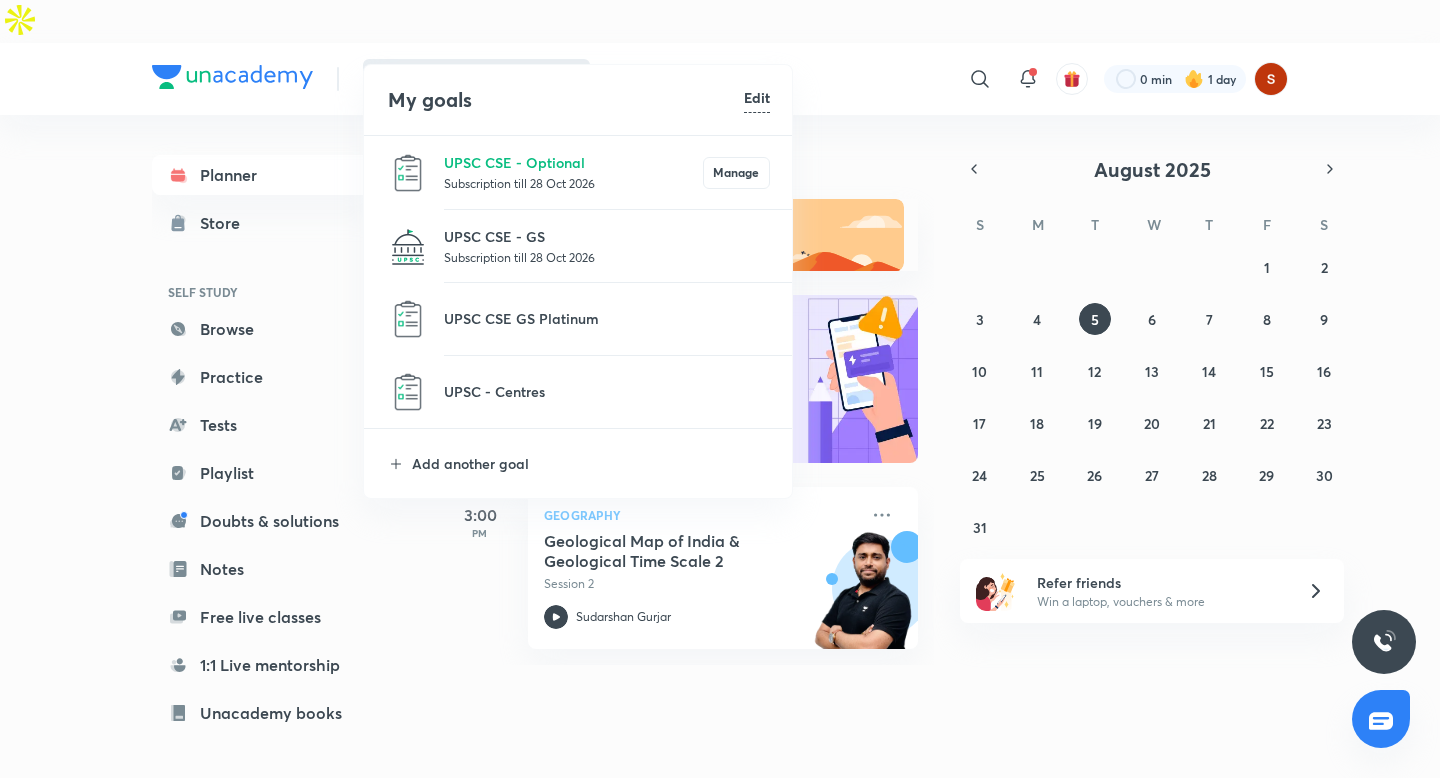 click on "Subscription till 28 Oct 2026" at bounding box center [607, 257] 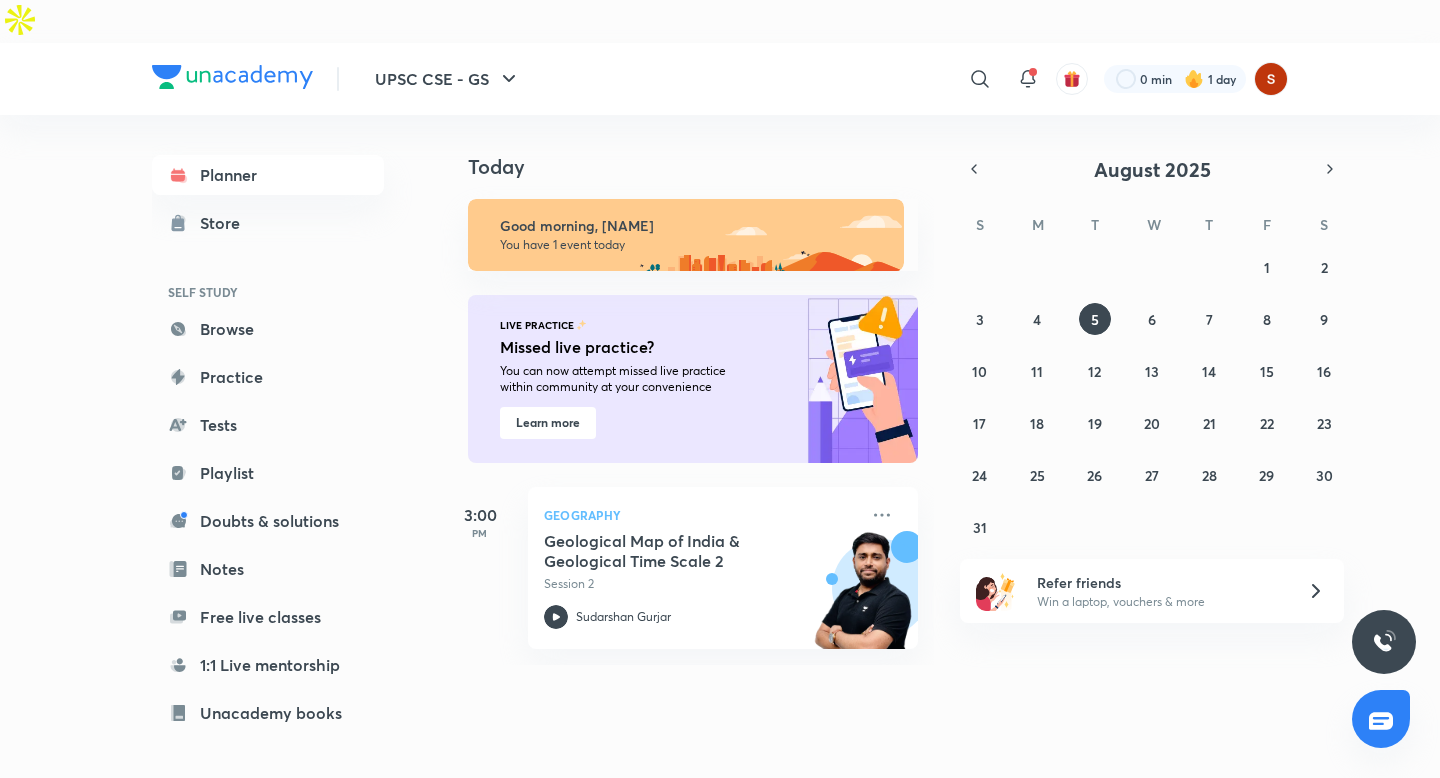 click on "UPSC CSE - GS ​ 0 min 1 day Planner Store SELF STUDY Browse Practice Tests Playlist Doubts & solutions Notes Free live classes 1:1 Live mentorship Unacademy books ME Enrollments Saved Today Today Good morning, shagun You have 1 event today LIVE PRACTICE Missed live practice? You can now attempt missed live practice within community at your convenience Learn more 3:00 PM Geography Geological Map of India & Geological Time Scale 2 Session 2 Sudarshan Gurjar August 2025 S M T W T F S 27 28 29 30 31 1 2 3 4 5 6 7 8 9 10 11 12 13 14 15 16 17 18 19 20 21 22 23 24 25 26 27 28 29 30 31 1 2 3 4 5 6 Refer friends Win a laptop, vouchers & more" at bounding box center (720, 432) 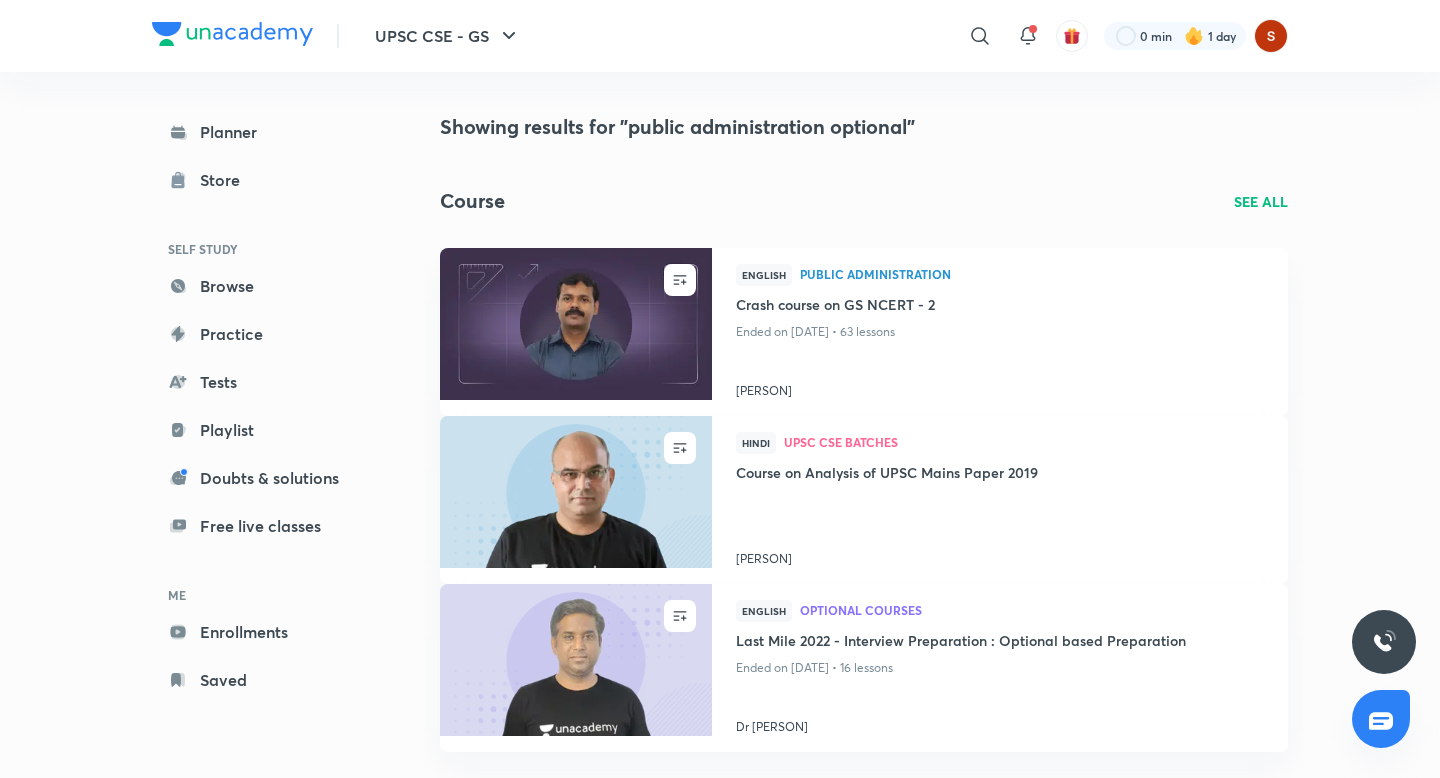 scroll, scrollTop: 0, scrollLeft: 0, axis: both 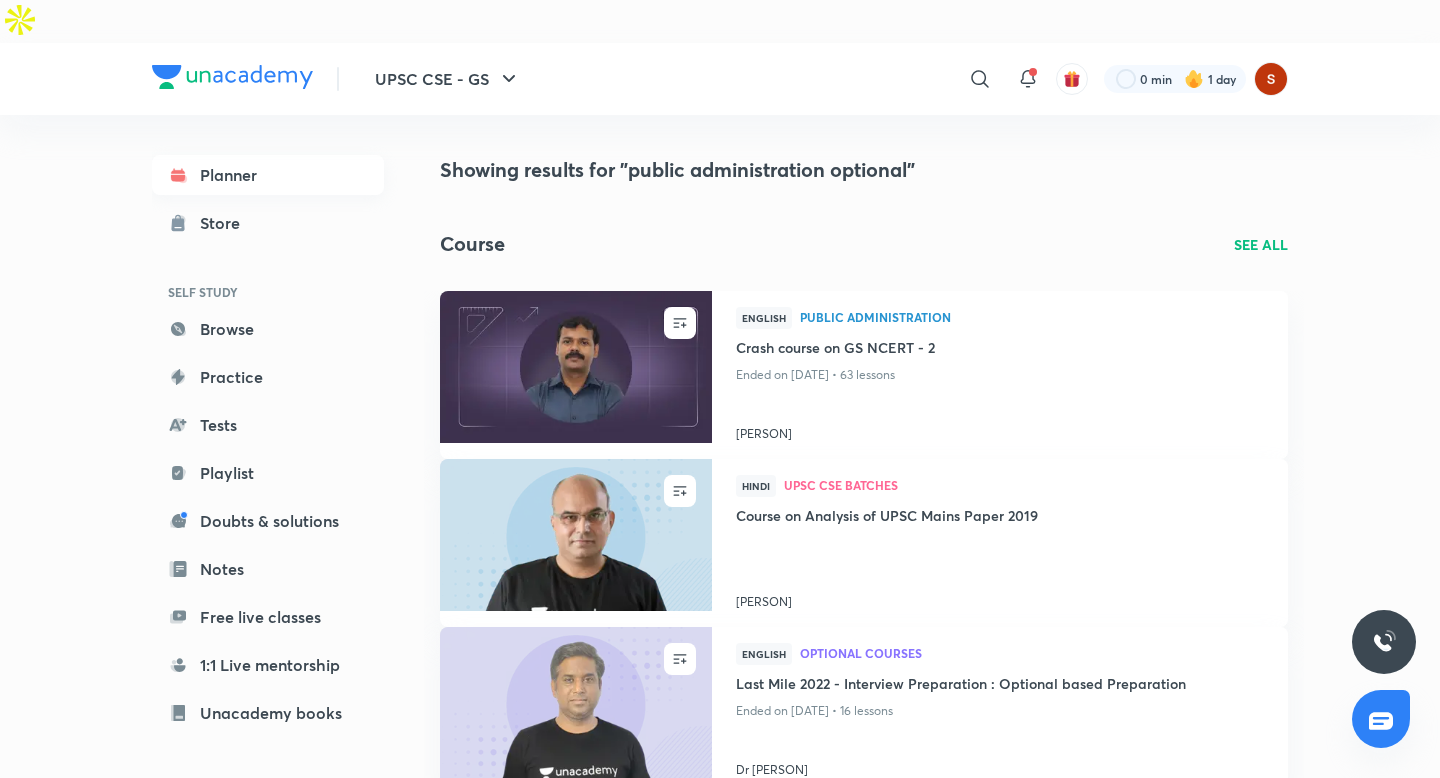 click on "Planner" at bounding box center [268, 175] 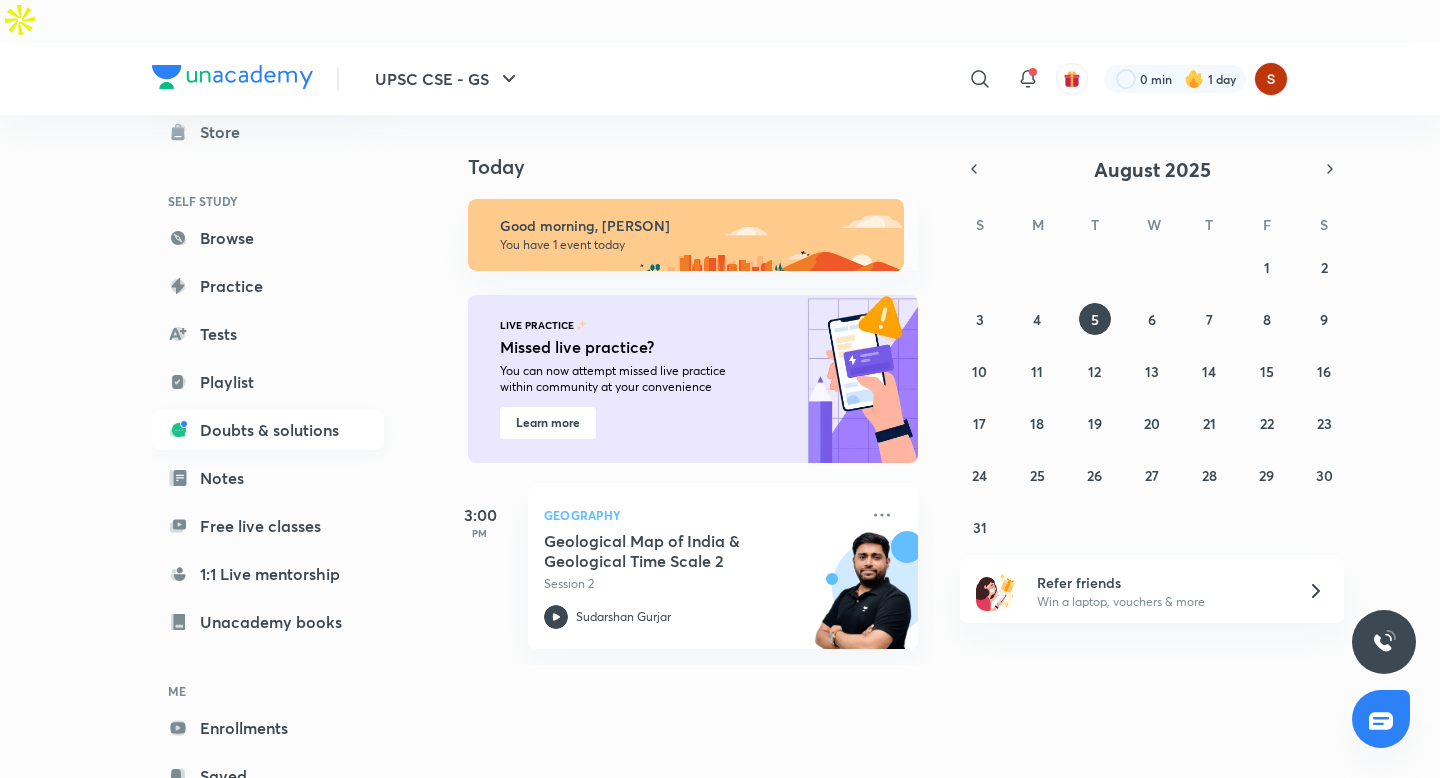 scroll, scrollTop: 122, scrollLeft: 0, axis: vertical 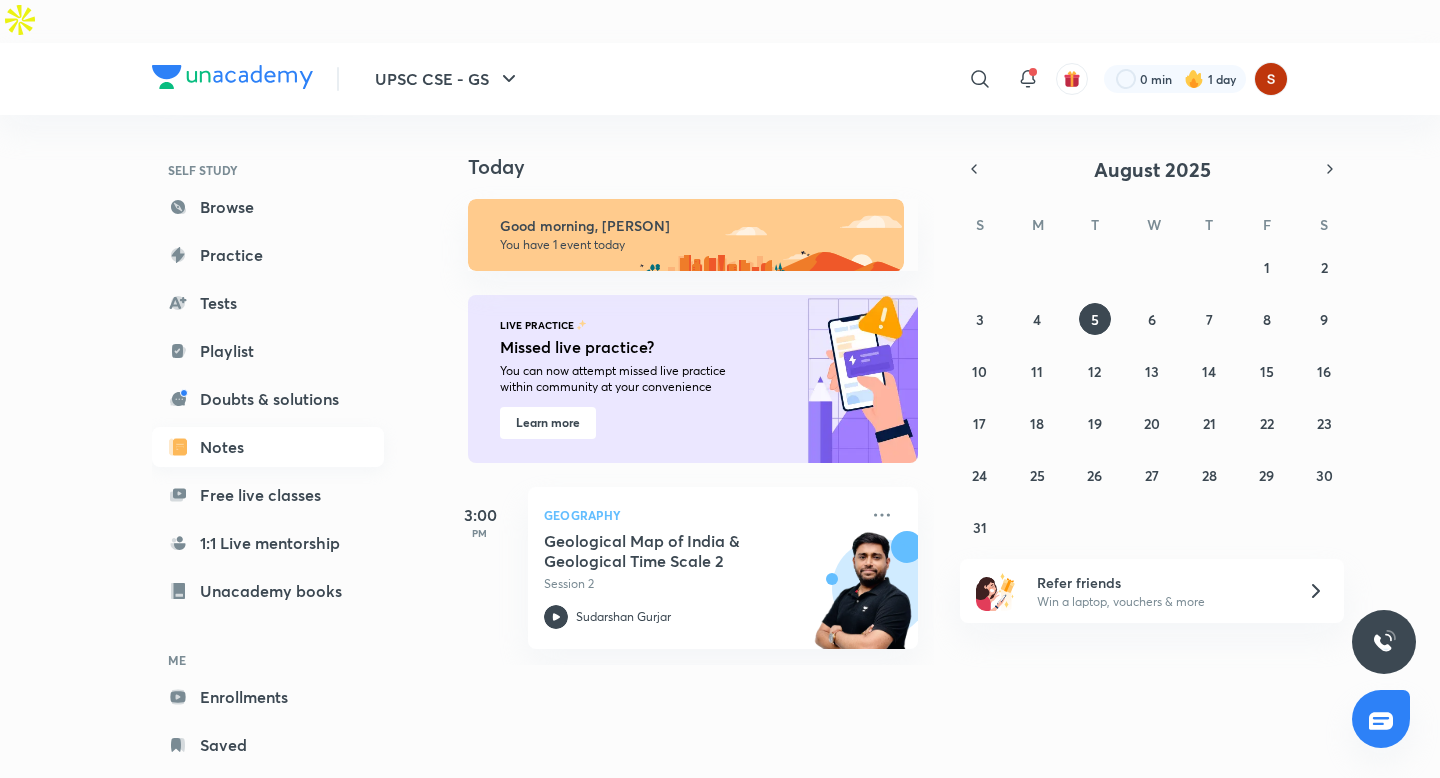 click on "Notes" at bounding box center [268, 447] 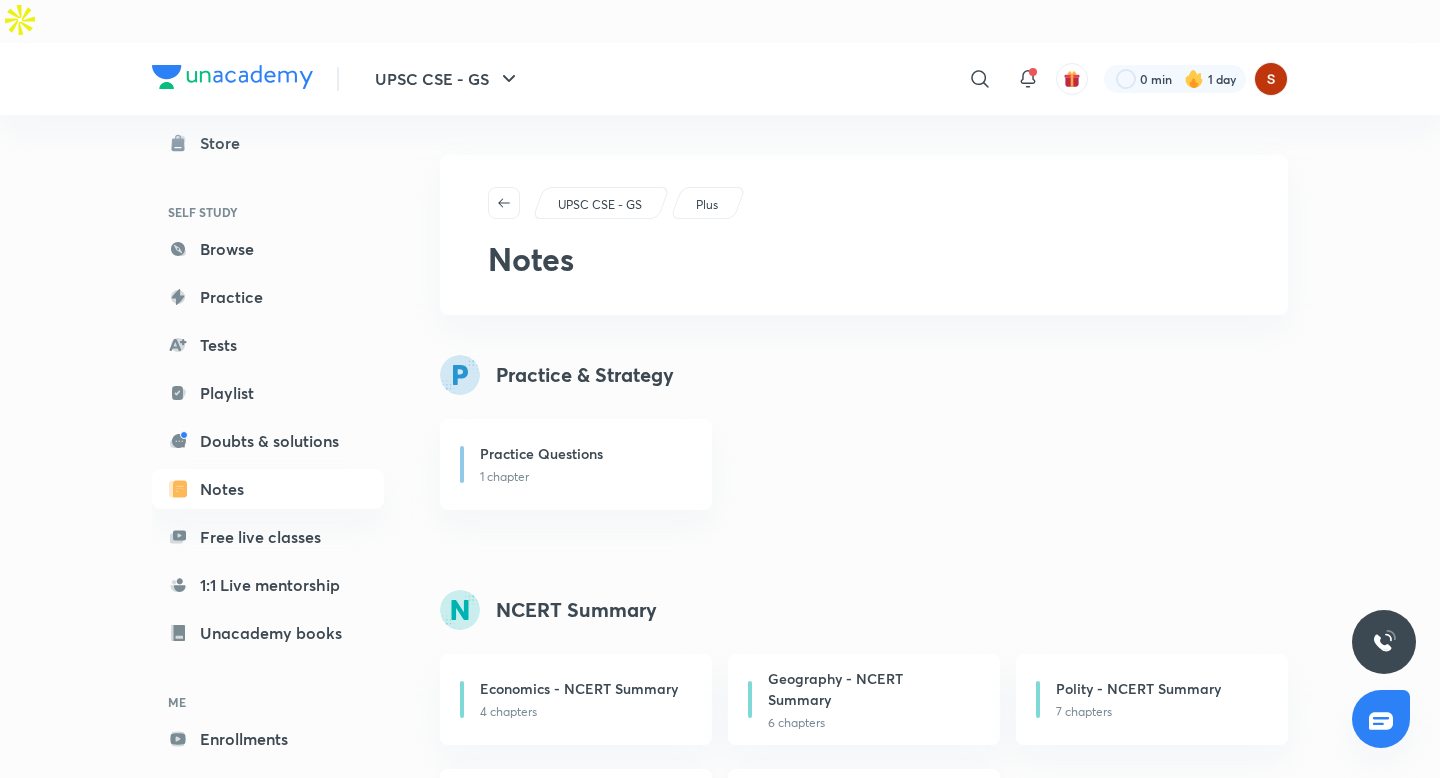scroll, scrollTop: 122, scrollLeft: 0, axis: vertical 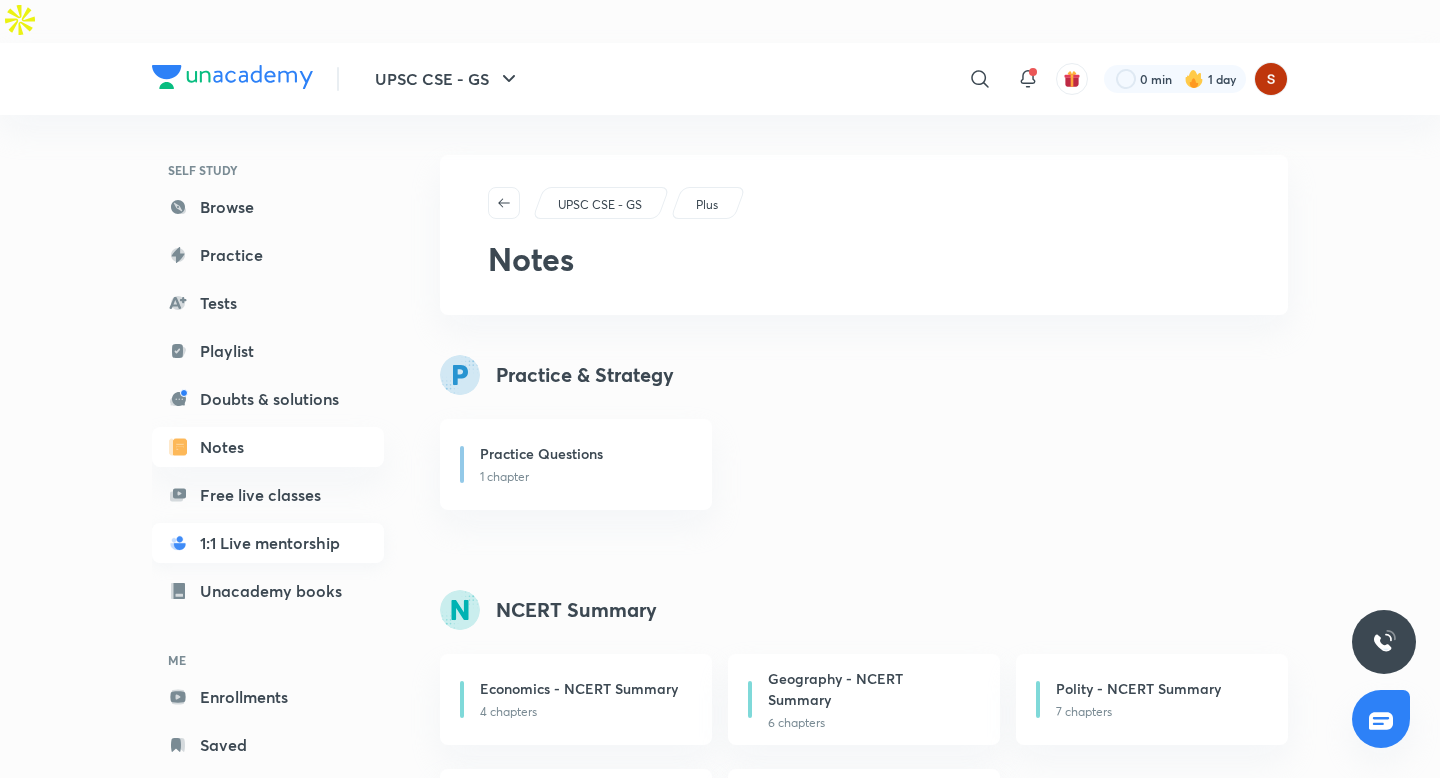 click on "1:1 Live mentorship" at bounding box center (268, 543) 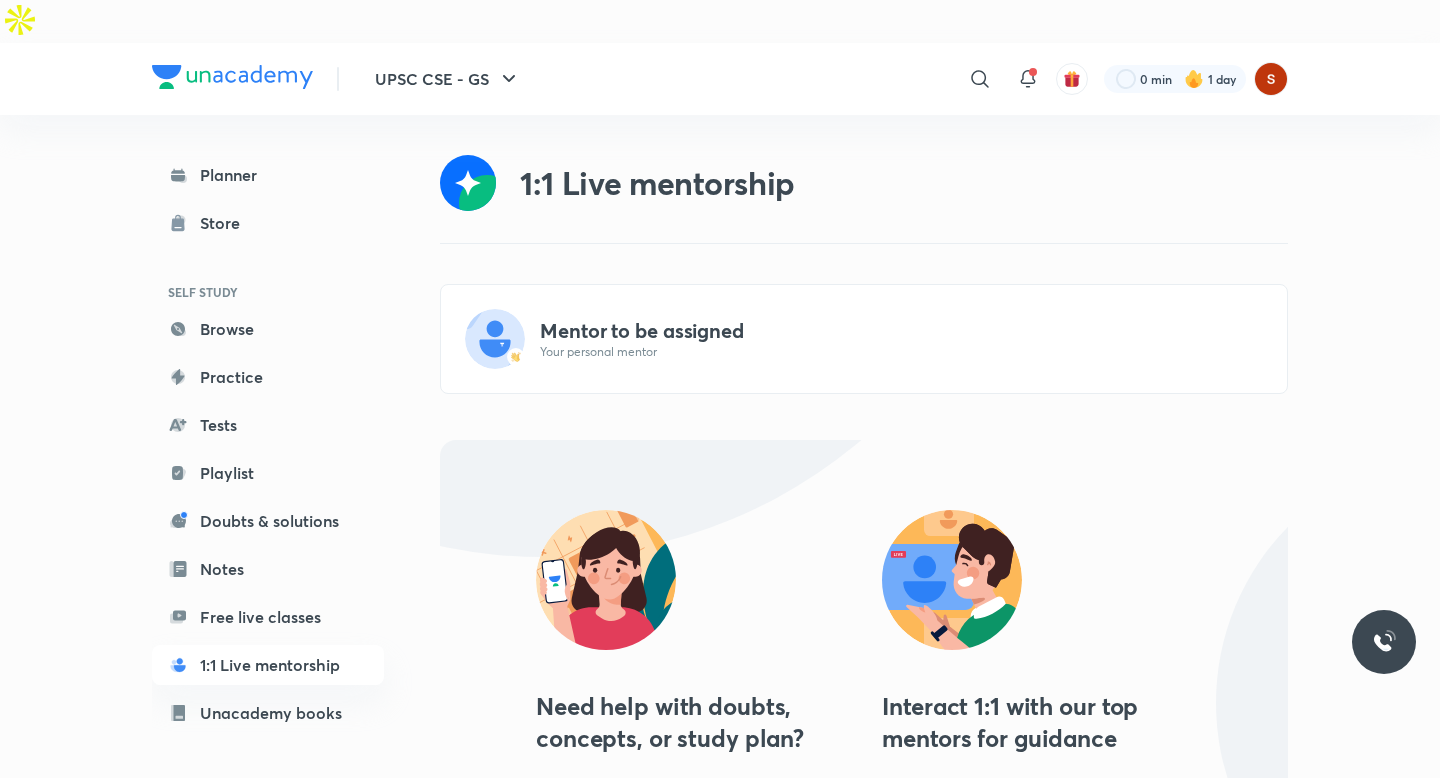 click on "Mentor to be assigned" at bounding box center [901, 331] 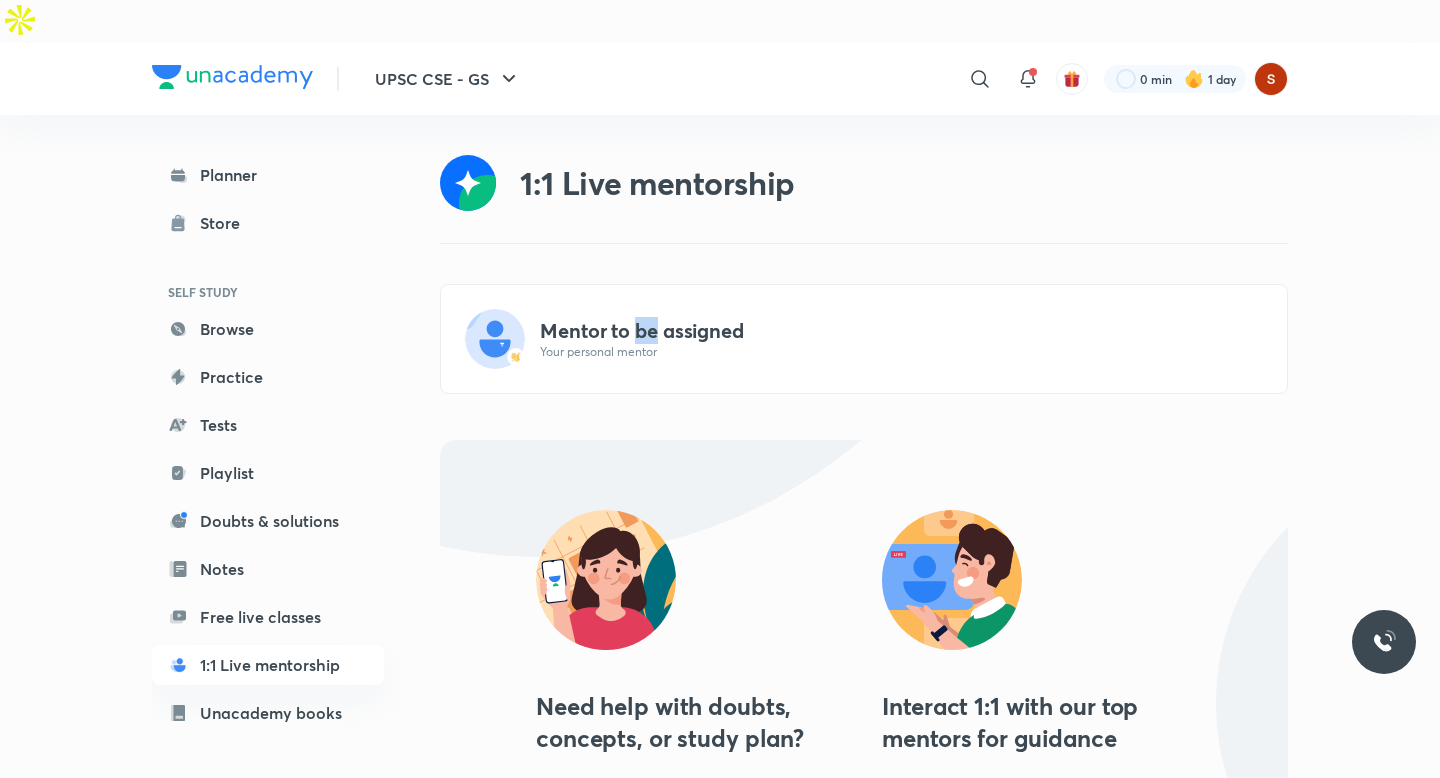 click on "Mentor to be assigned" at bounding box center [901, 331] 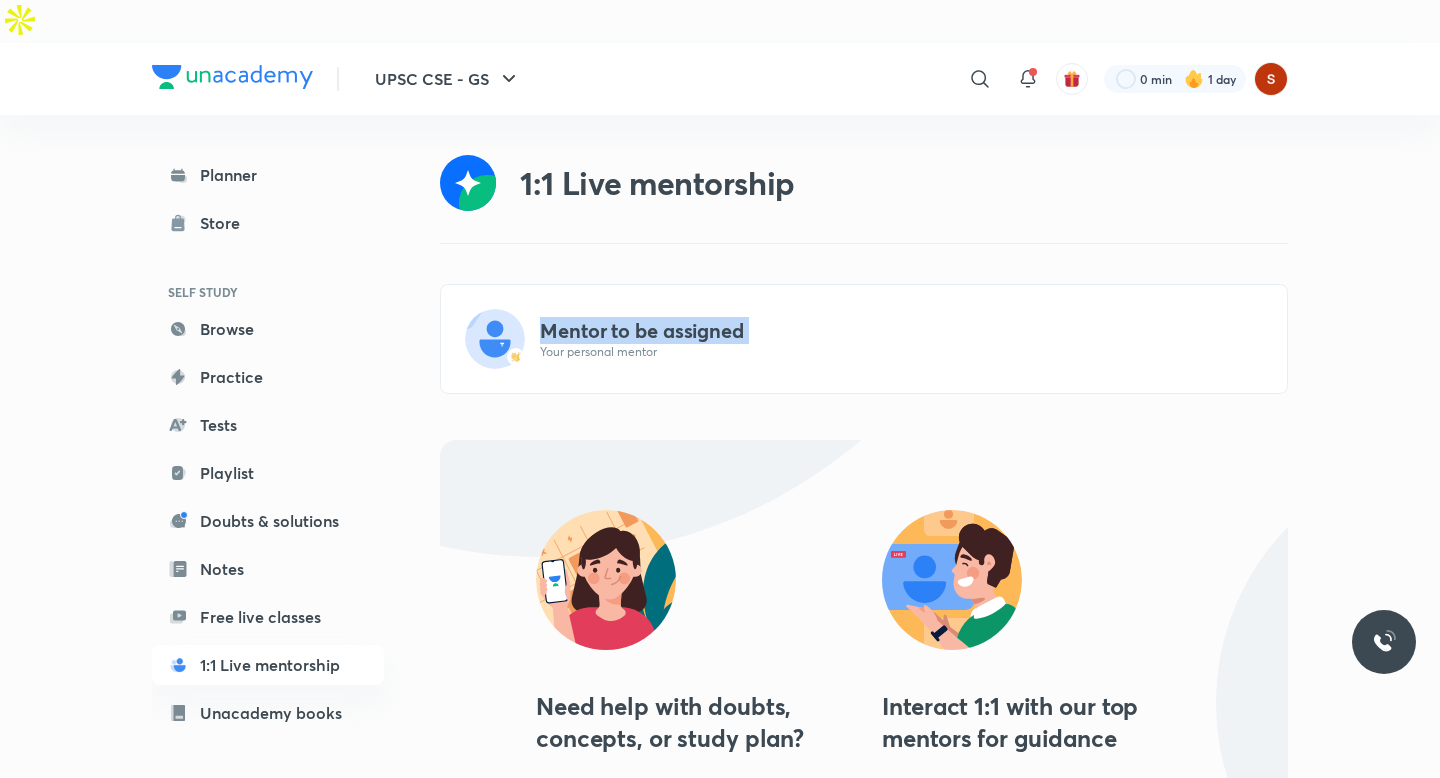 click on "Mentor to be assigned" at bounding box center [901, 331] 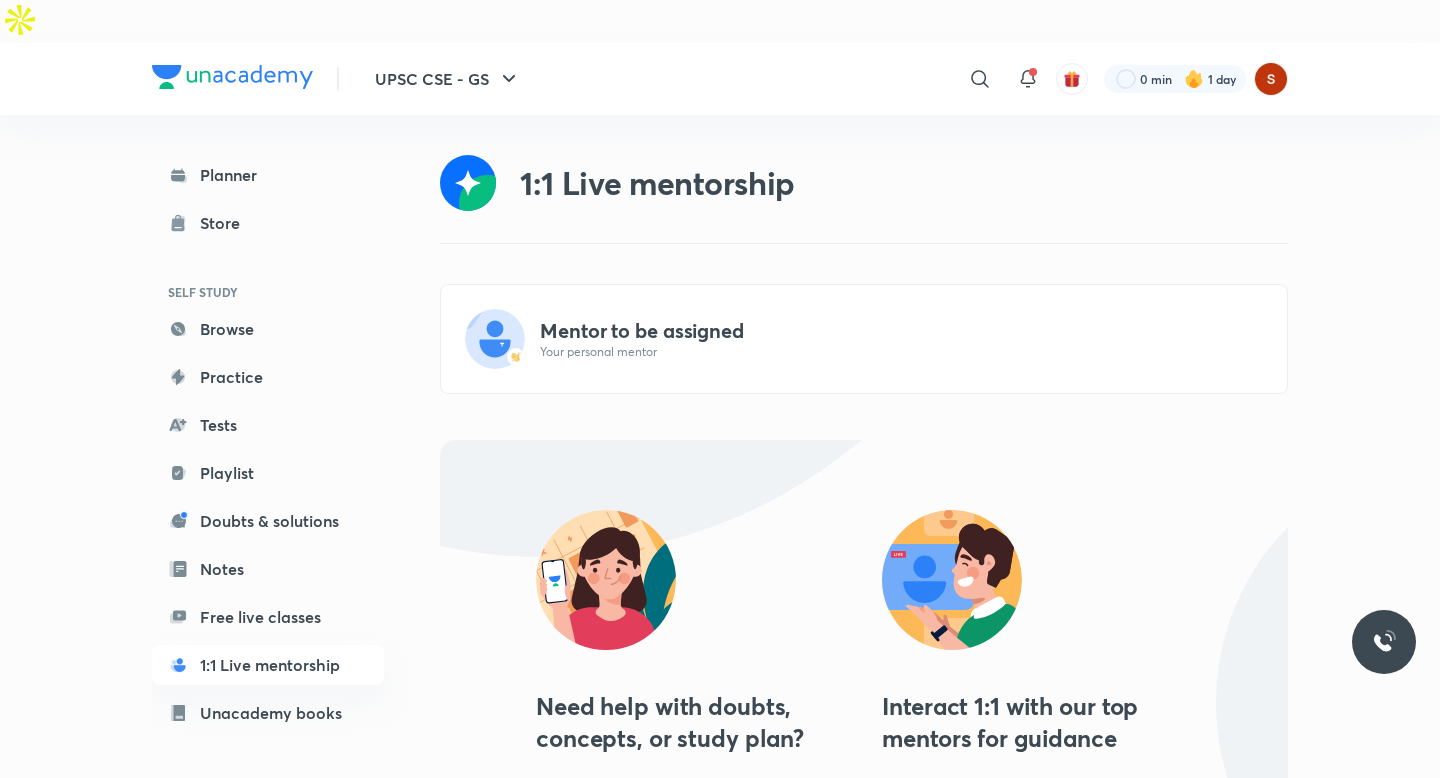 click on "1:1 Live mentorship Mentor to be assigned Your personal mentor Need help with doubts, concepts, or study plan? Schedule live sessions with your mentor Choose any subject and topic for discussion Interact 1:1 with our top mentors for guidance Ask questions over voice chat Create an exam strategy for your goal" at bounding box center [864, 526] 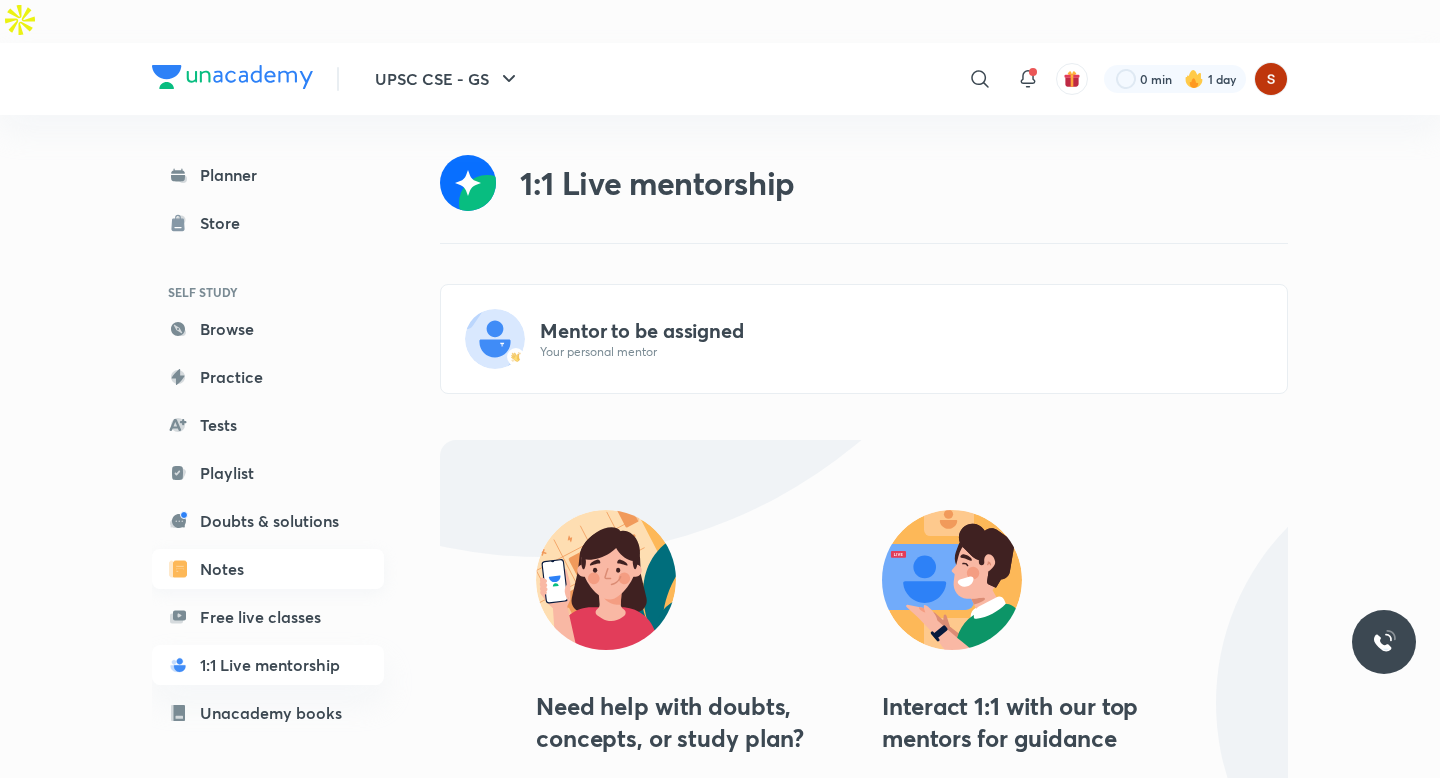 click on "Notes" at bounding box center [268, 569] 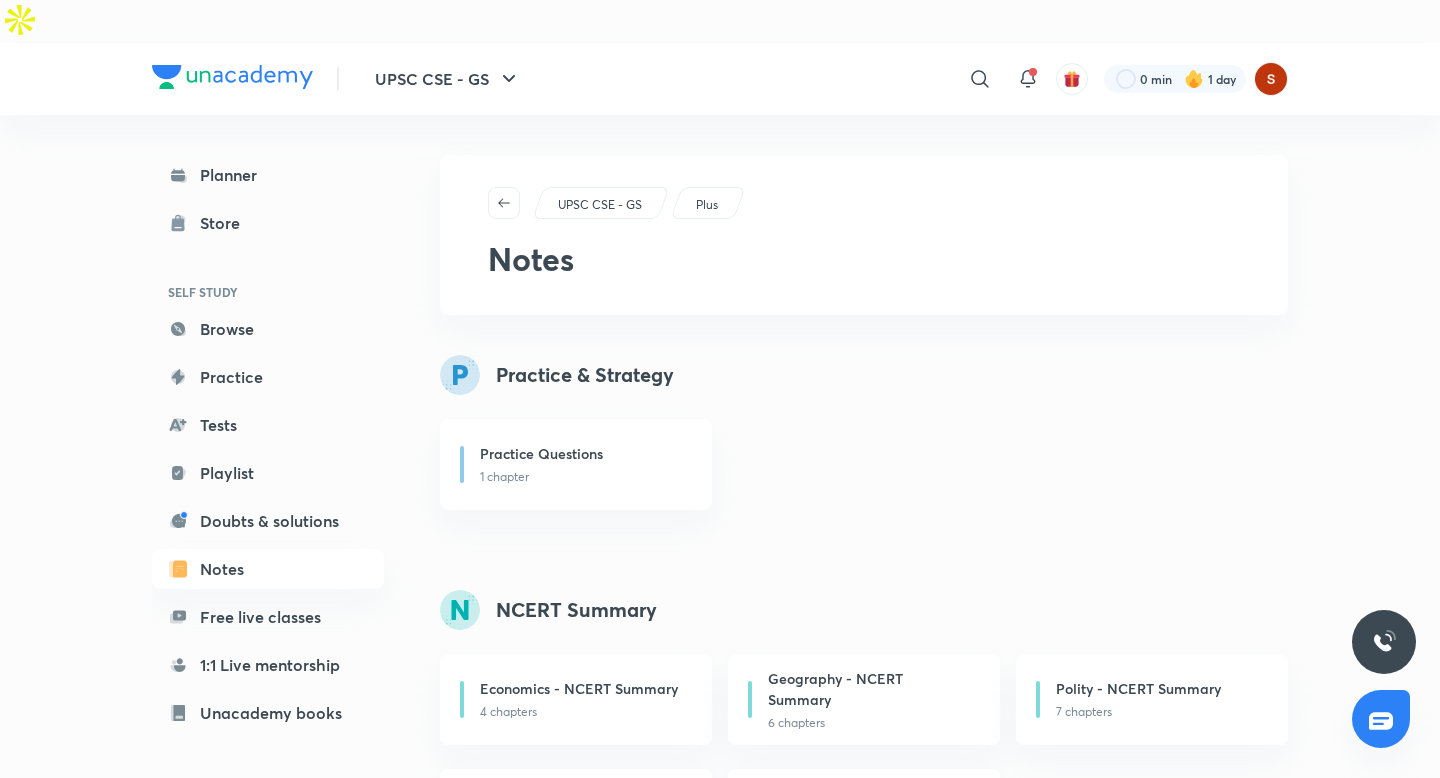 click on "Practice Questions 1 chapter" at bounding box center [864, 464] 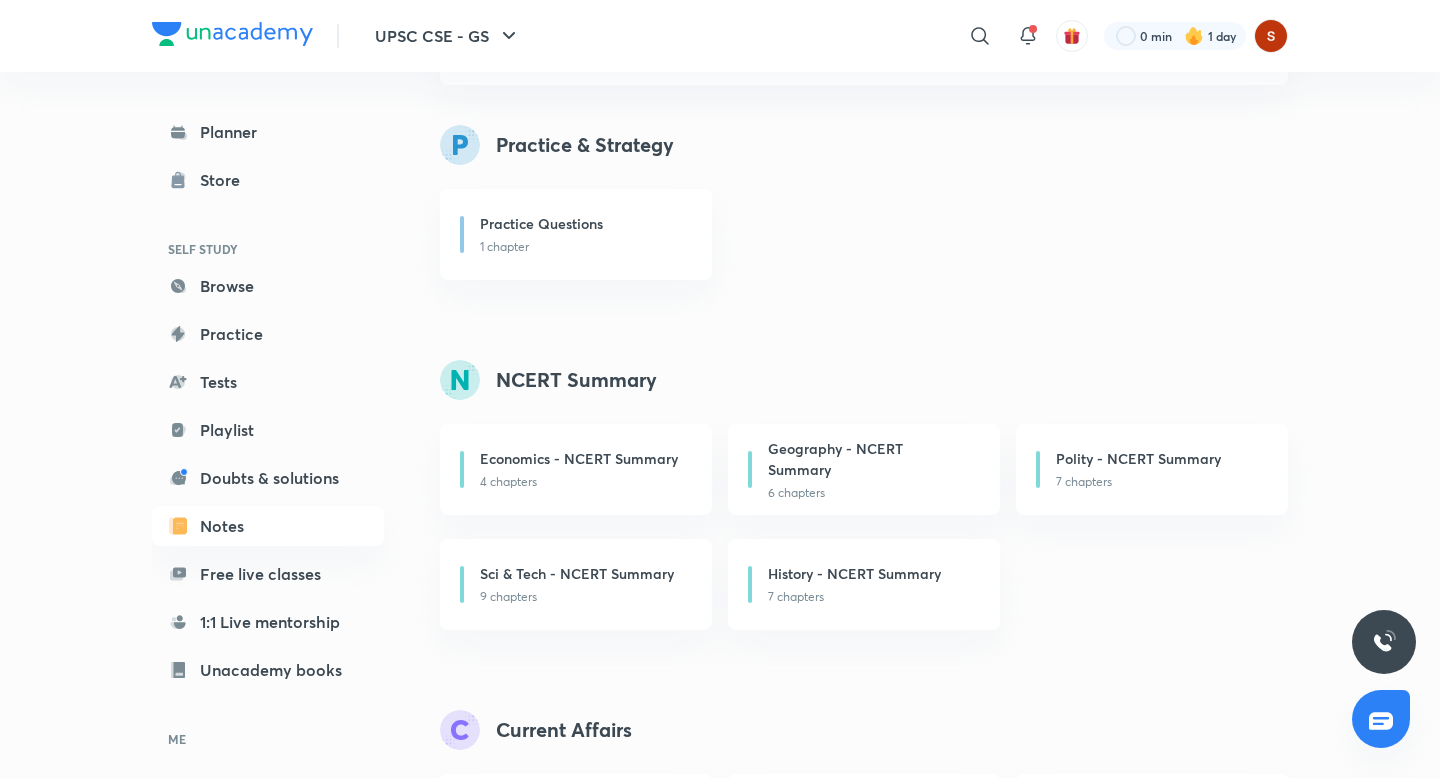 scroll, scrollTop: 233, scrollLeft: 0, axis: vertical 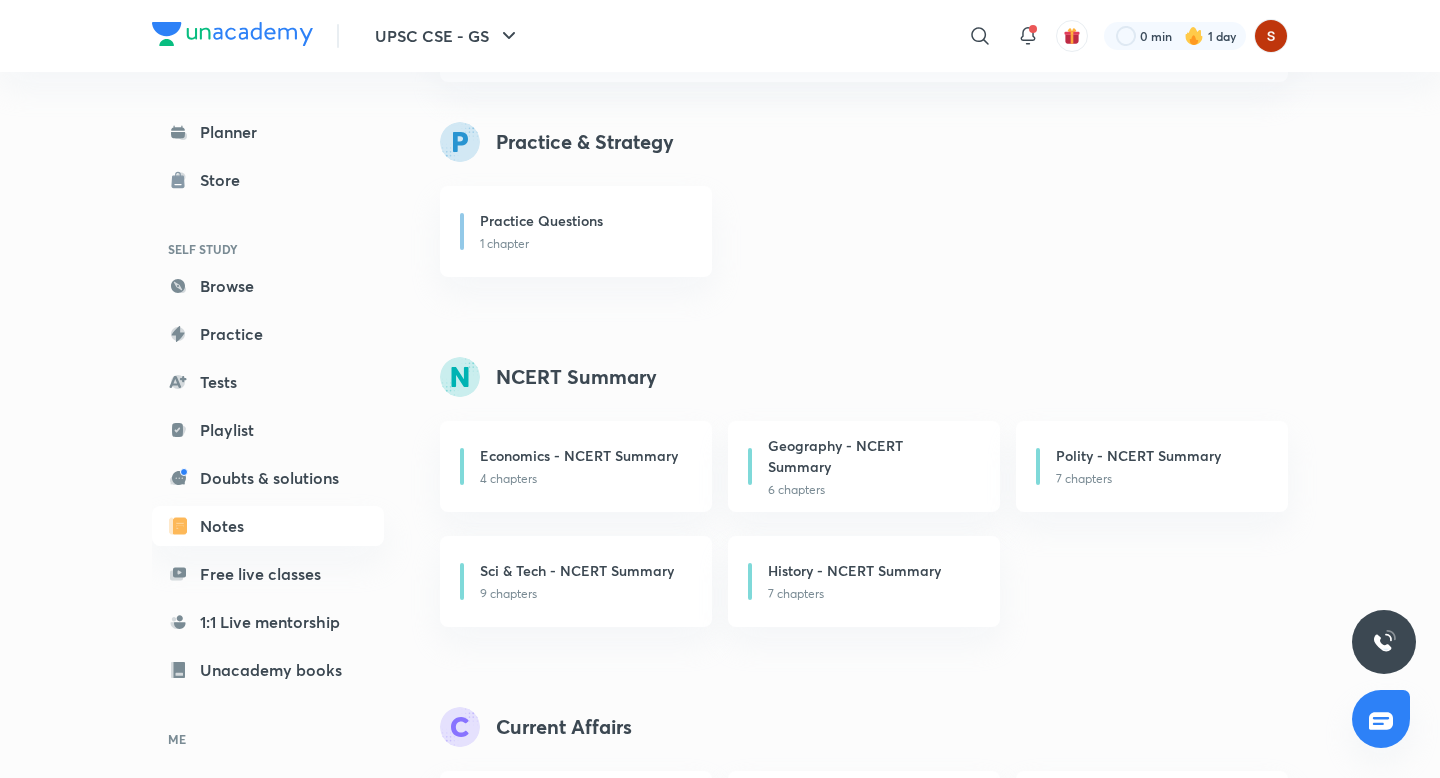 click on "UPSC CSE - GS ​ 0 min 1 day Planner Store SELF STUDY Browse Practice Tests Playlist Doubts & solutions Notes Free live classes 1:1 Live mentorship Unacademy books ME Enrollments Saved UPSC CSE - GS Plus Notes Practice & Strategy Practice Questions 1 chapter NCERT Summary Economics - NCERT Summary 4 chapters Geography - NCERT Summary 6 chapters Polity - NCERT Summary 7 chapters Sci & Tech - NCERT Summary 9 chapters History - NCERT Summary 7 chapters Current Affairs Current Affairs_2021 8 chapters Current Affairs 2023 12 chapters Current Affairs_2022 12 chapters Current Affairs_2024 1 chapter Current Affairs 2025 1 chapter History Ancient History 11 chapters Medieval History 10 chapters Modern History 17 chapters World History 6 chapters Post-Independence History 5 chapters Art & Culture Art & Culture 10 chapters Geography Physical Geography 13 chapters Indian Geography 15 chapters Human Geography 11 chapters World Geography 2 chapters Polity, Governance & IR Governance 8 chapters International Relations" at bounding box center [720, 1819] 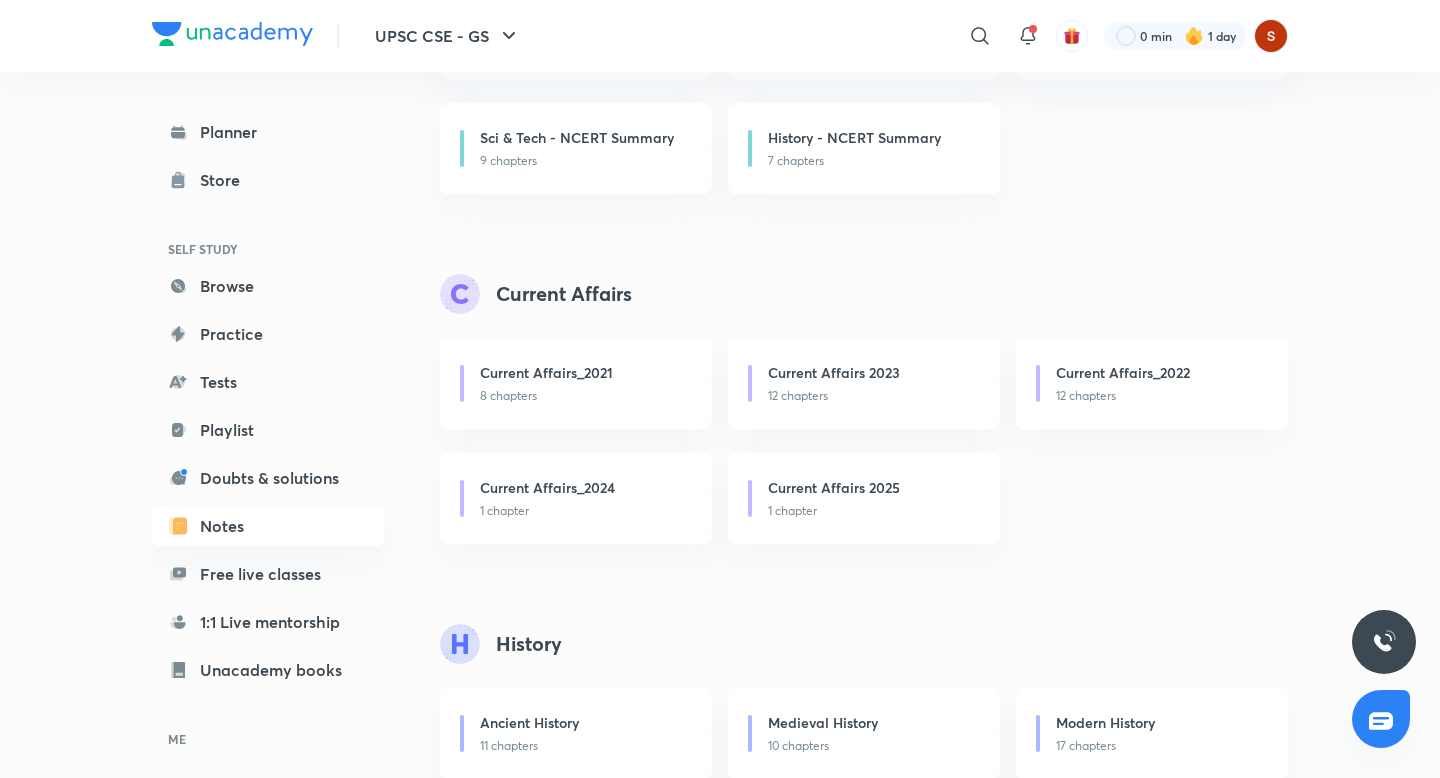 scroll, scrollTop: 683, scrollLeft: 0, axis: vertical 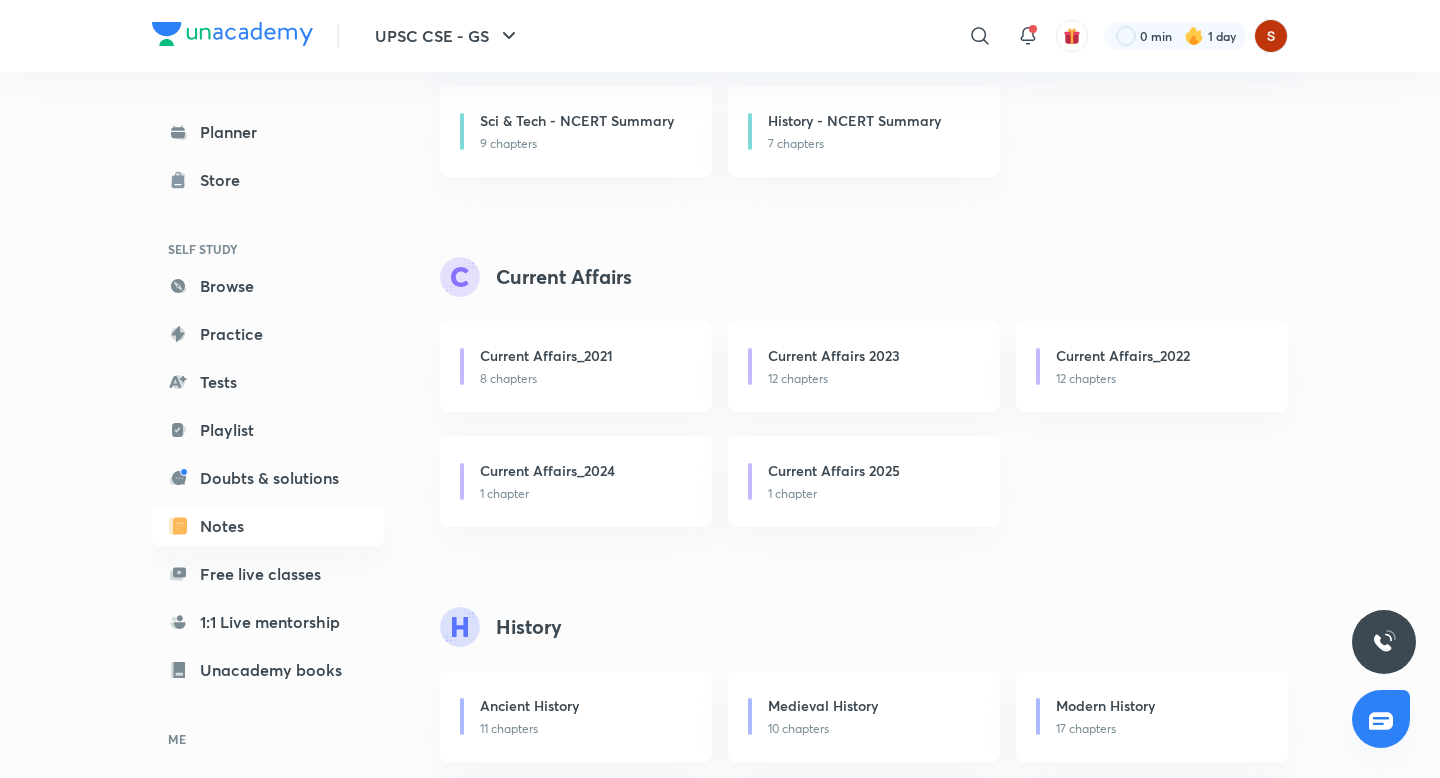 click on "UPSC CSE - GS ​ 0 min 1 day Planner Store SELF STUDY Browse Practice Tests Playlist Doubts & solutions Notes Free live classes 1:1 Live mentorship Unacademy books ME Enrollments Saved UPSC CSE - GS Plus Notes Practice & Strategy Practice Questions 1 chapter NCERT Summary Economics - NCERT Summary 4 chapters Geography - NCERT Summary 6 chapters Polity - NCERT Summary 7 chapters Sci & Tech - NCERT Summary 9 chapters History - NCERT Summary 7 chapters Current Affairs Current Affairs_2021 8 chapters Current Affairs 2023 12 chapters Current Affairs_2022 12 chapters Current Affairs_2024 1 chapter Current Affairs 2025 1 chapter History Ancient History 11 chapters Medieval History 10 chapters Modern History 17 chapters World History 6 chapters Post-Independence History 5 chapters Art & Culture Art & Culture 10 chapters Geography Physical Geography 13 chapters Indian Geography 15 chapters Human Geography 11 chapters World Geography 2 chapters Polity, Governance & IR Governance 8 chapters International Relations" at bounding box center [720, 1369] 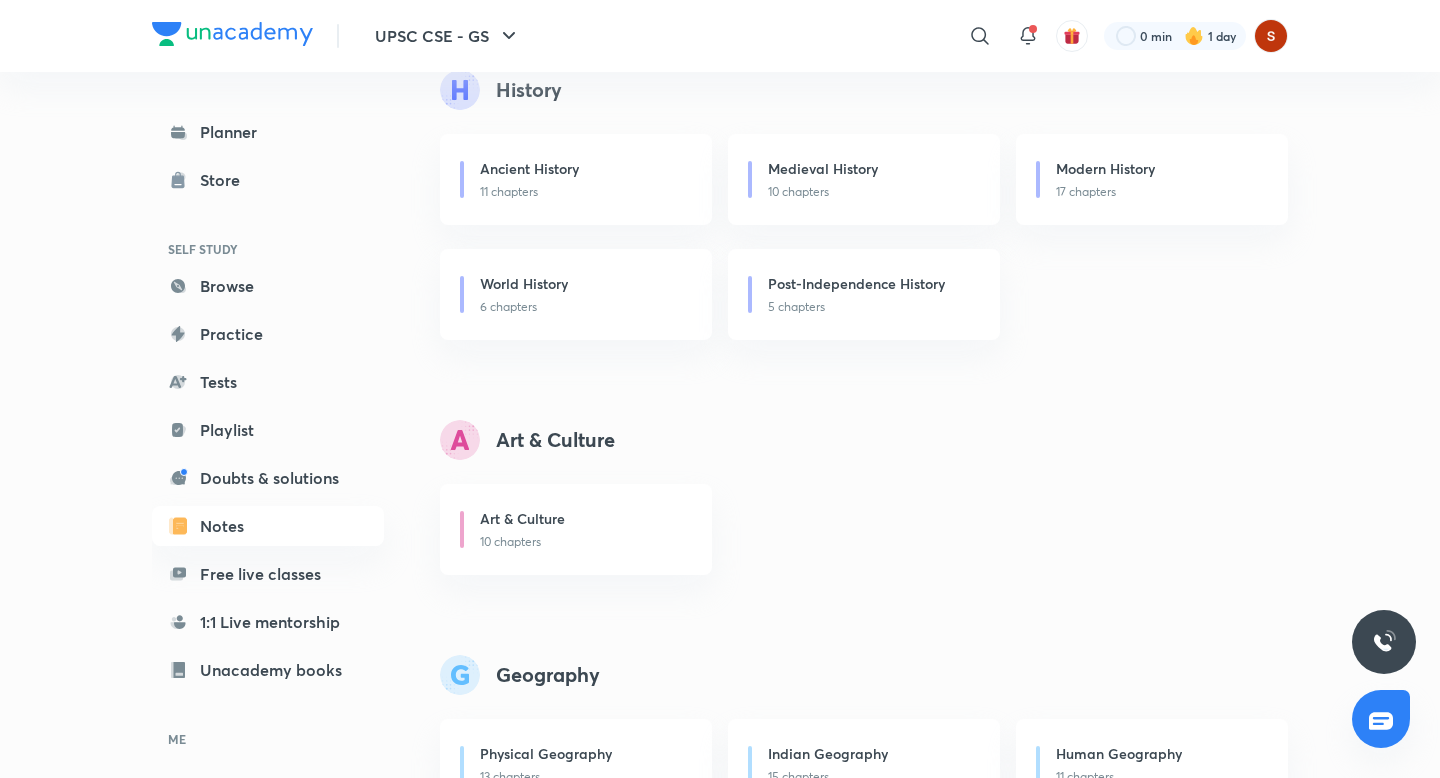 scroll, scrollTop: 1228, scrollLeft: 0, axis: vertical 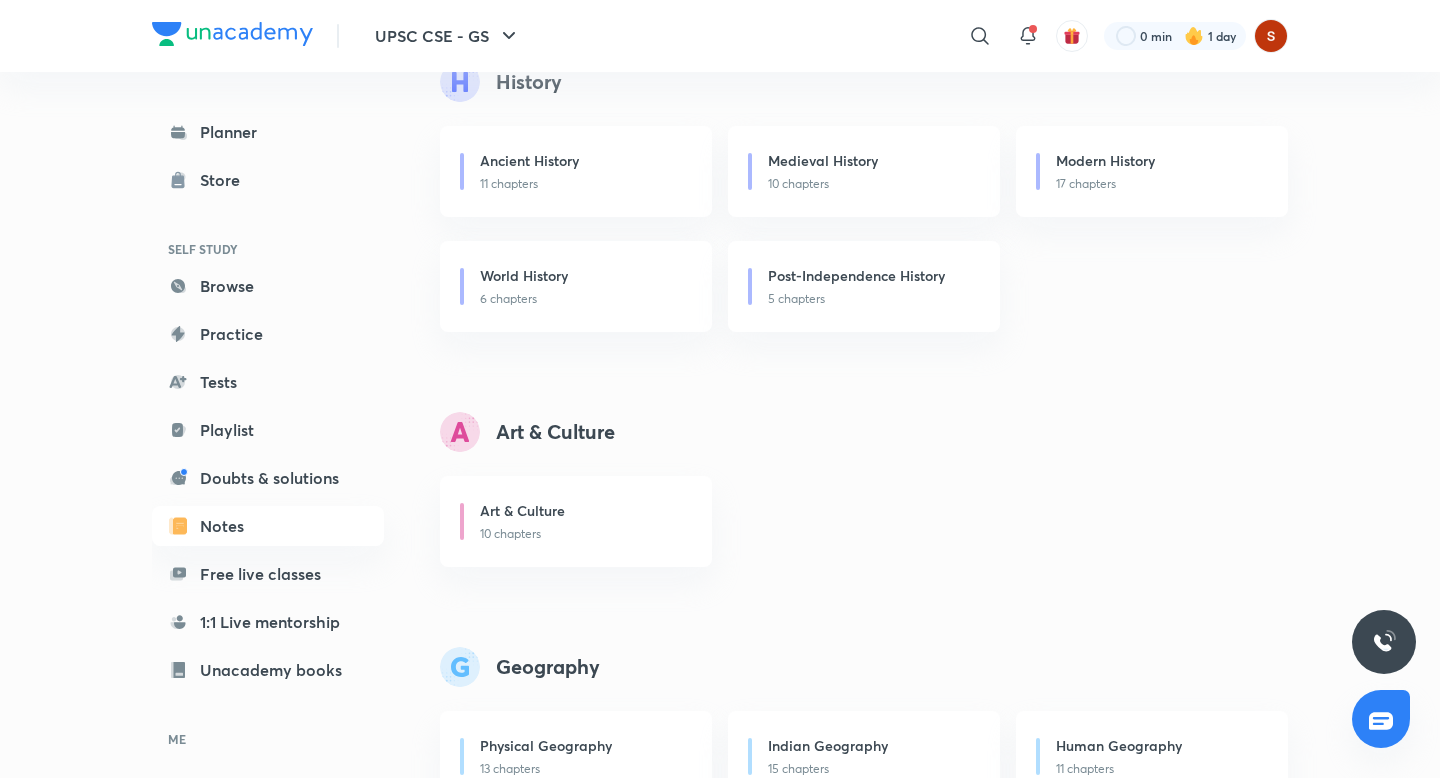 click on "UPSC CSE - GS ​ 0 min 1 day Planner Store SELF STUDY Browse Practice Tests Playlist Doubts & solutions Notes Free live classes 1:1 Live mentorship Unacademy books ME Enrollments Saved UPSC CSE - GS Plus Notes Practice & Strategy Practice Questions 1 chapter NCERT Summary Economics - NCERT Summary 4 chapters Geography - NCERT Summary 6 chapters Polity - NCERT Summary 7 chapters Sci & Tech - NCERT Summary 9 chapters History - NCERT Summary 7 chapters Current Affairs Current Affairs_2021 8 chapters Current Affairs 2023 12 chapters Current Affairs_2022 12 chapters Current Affairs_2024 1 chapter Current Affairs 2025 1 chapter History Ancient History 11 chapters Medieval History 10 chapters Modern History 17 chapters World History 6 chapters Post-Independence History 5 chapters Art & Culture Art & Culture 10 chapters Geography Physical Geography 13 chapters Indian Geography 15 chapters Human Geography 11 chapters World Geography 2 chapters Polity, Governance & IR Governance 8 chapters International Relations" at bounding box center (720, 824) 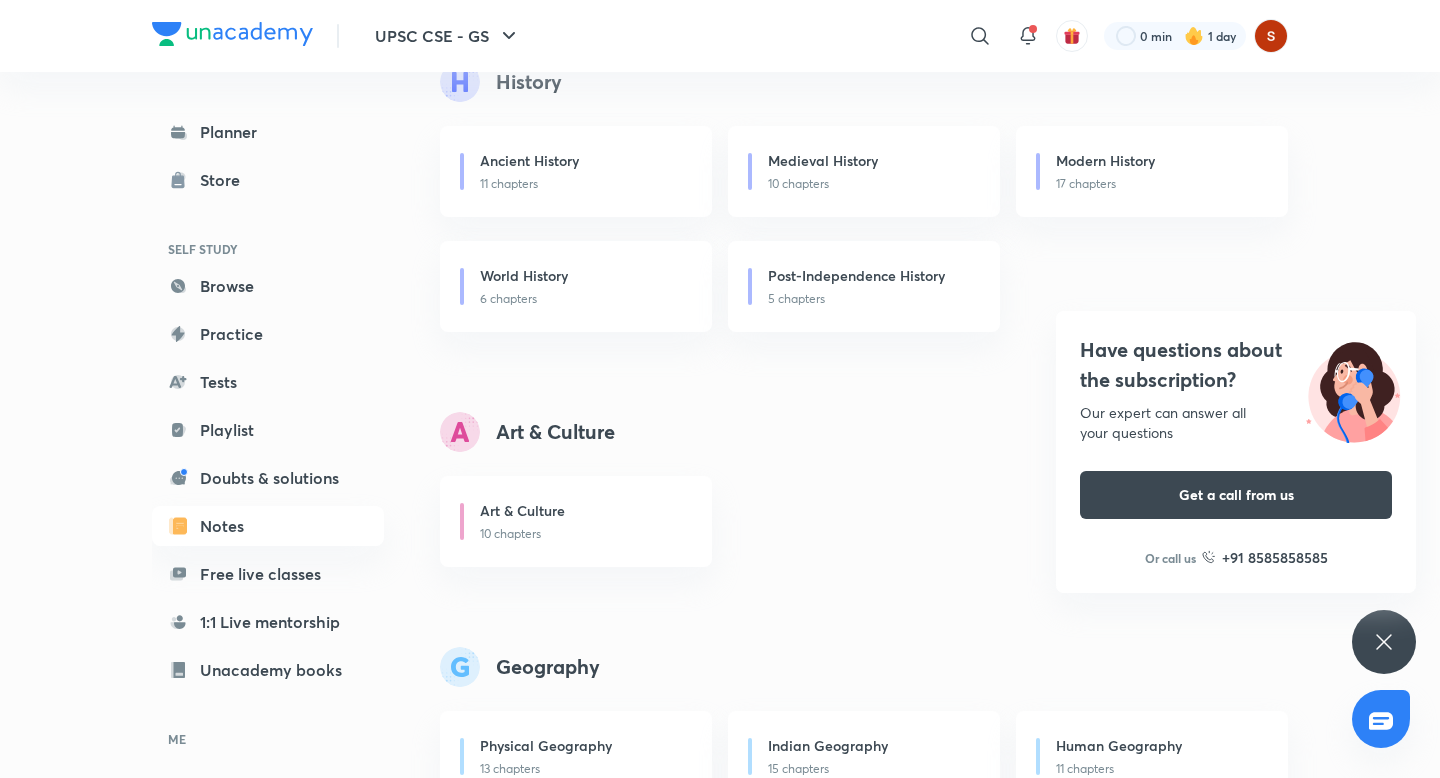 click 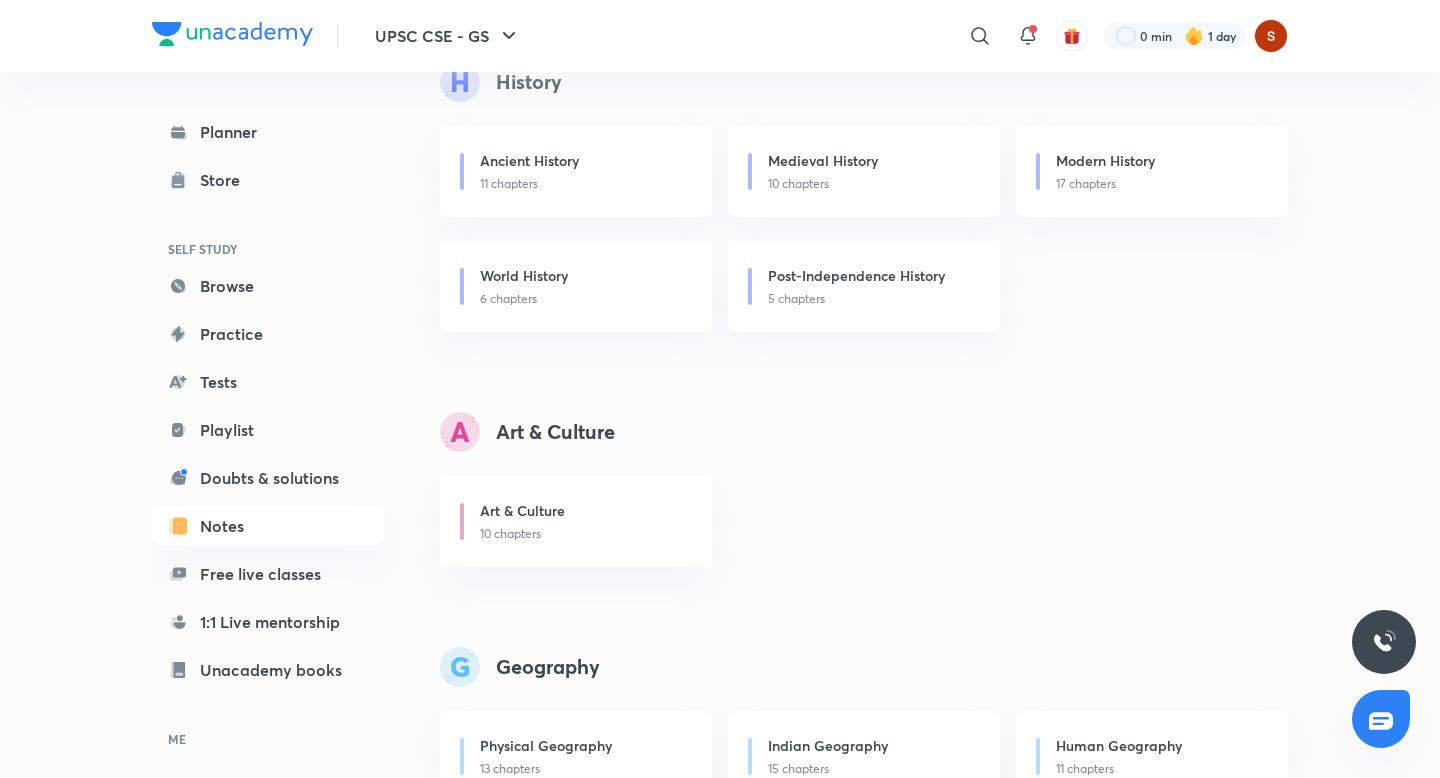 click on "Ancient History 11 chapters Medieval History 10 chapters Modern History 17 chapters World History 6 chapters Post-Independence History 5 chapters" at bounding box center [864, 229] 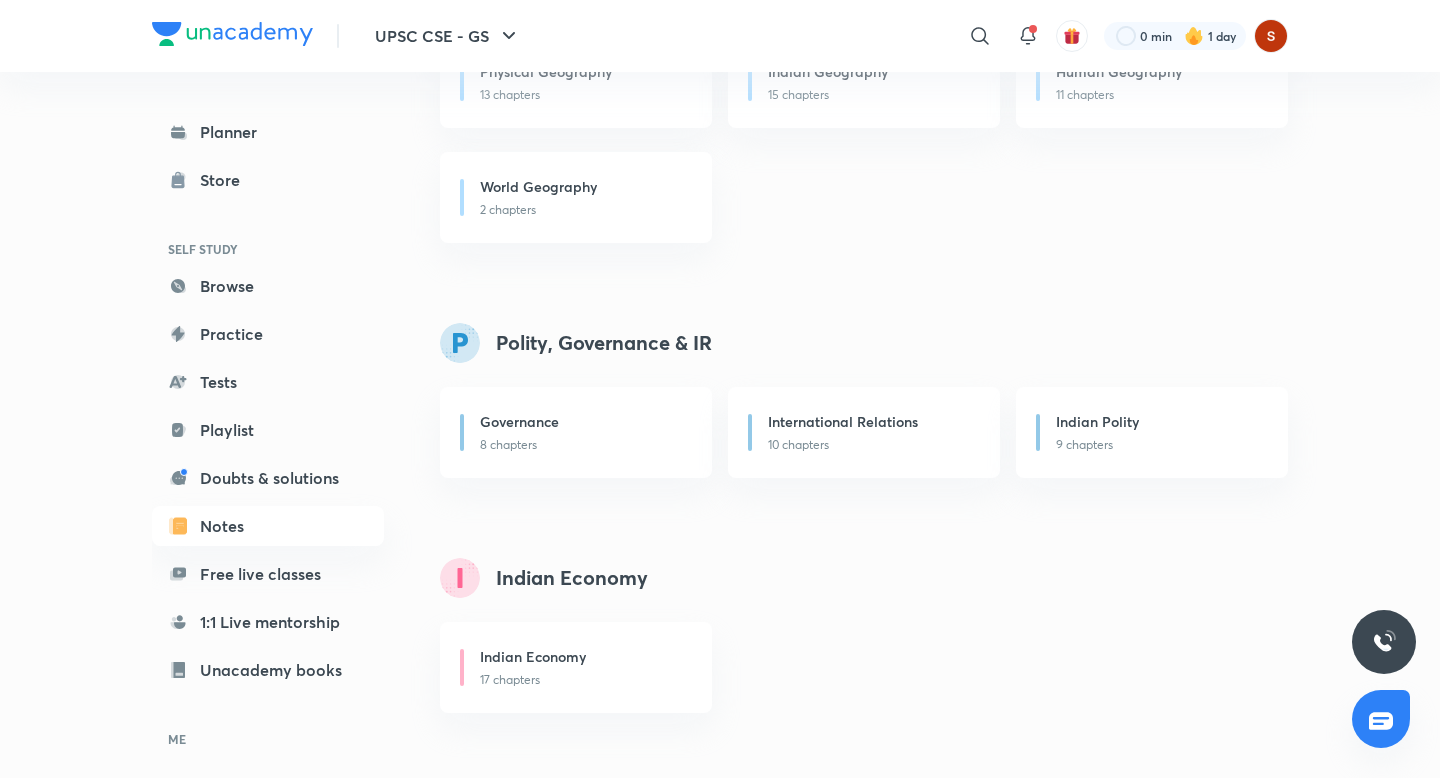 scroll, scrollTop: 1905, scrollLeft: 0, axis: vertical 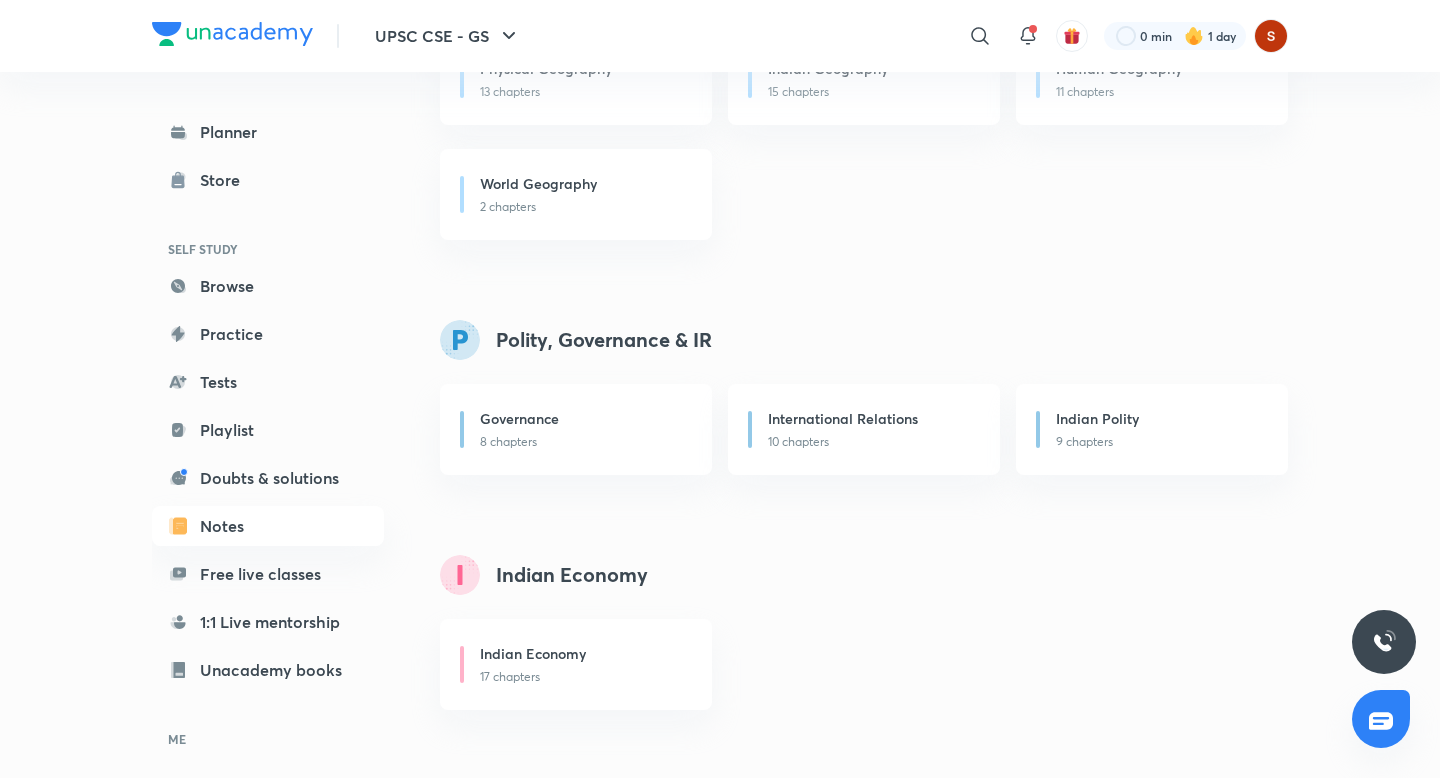 click on "UPSC CSE - GS ​ 0 min 1 day Planner Store SELF STUDY Browse Practice Tests Playlist Doubts & solutions Notes Free live classes 1:1 Live mentorship Unacademy books ME Enrollments Saved UPSC CSE - GS Plus Notes Practice & Strategy Practice Questions 1 chapter NCERT Summary Economics - NCERT Summary 4 chapters Geography - NCERT Summary 6 chapters Polity - NCERT Summary 7 chapters Sci & Tech - NCERT Summary 9 chapters History - NCERT Summary 7 chapters Current Affairs Current Affairs_2021 8 chapters Current Affairs 2023 12 chapters Current Affairs_2022 12 chapters Current Affairs_2024 1 chapter Current Affairs 2025 1 chapter History Ancient History 11 chapters Medieval History 10 chapters Modern History 17 chapters World History 6 chapters Post-Independence History 5 chapters Art & Culture Art & Culture 10 chapters Geography Physical Geography 13 chapters Indian Geography 15 chapters Human Geography 11 chapters World Geography 2 chapters Polity, Governance & IR Governance 8 chapters International Relations" at bounding box center (720, 147) 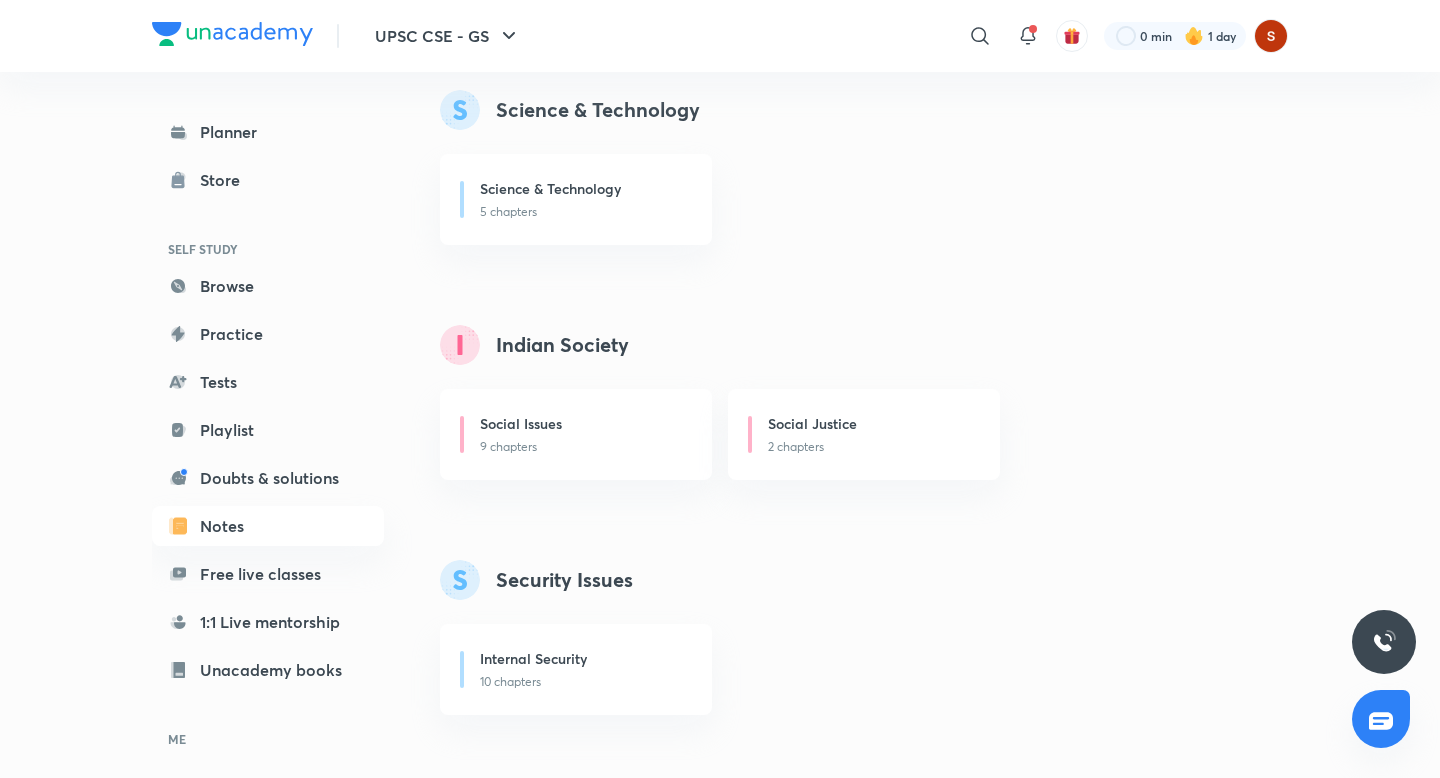 scroll, scrollTop: 2836, scrollLeft: 0, axis: vertical 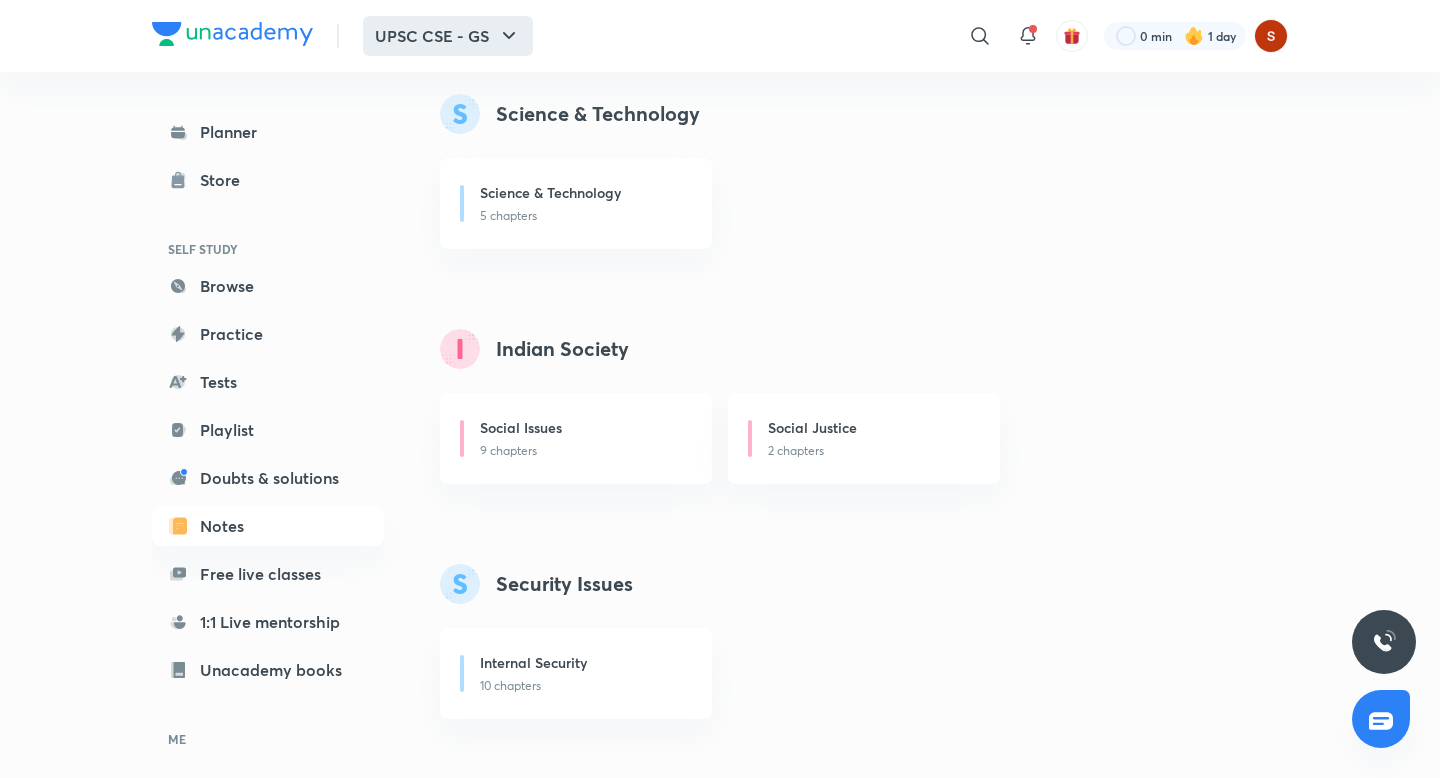 click on "UPSC CSE - GS" at bounding box center [448, 36] 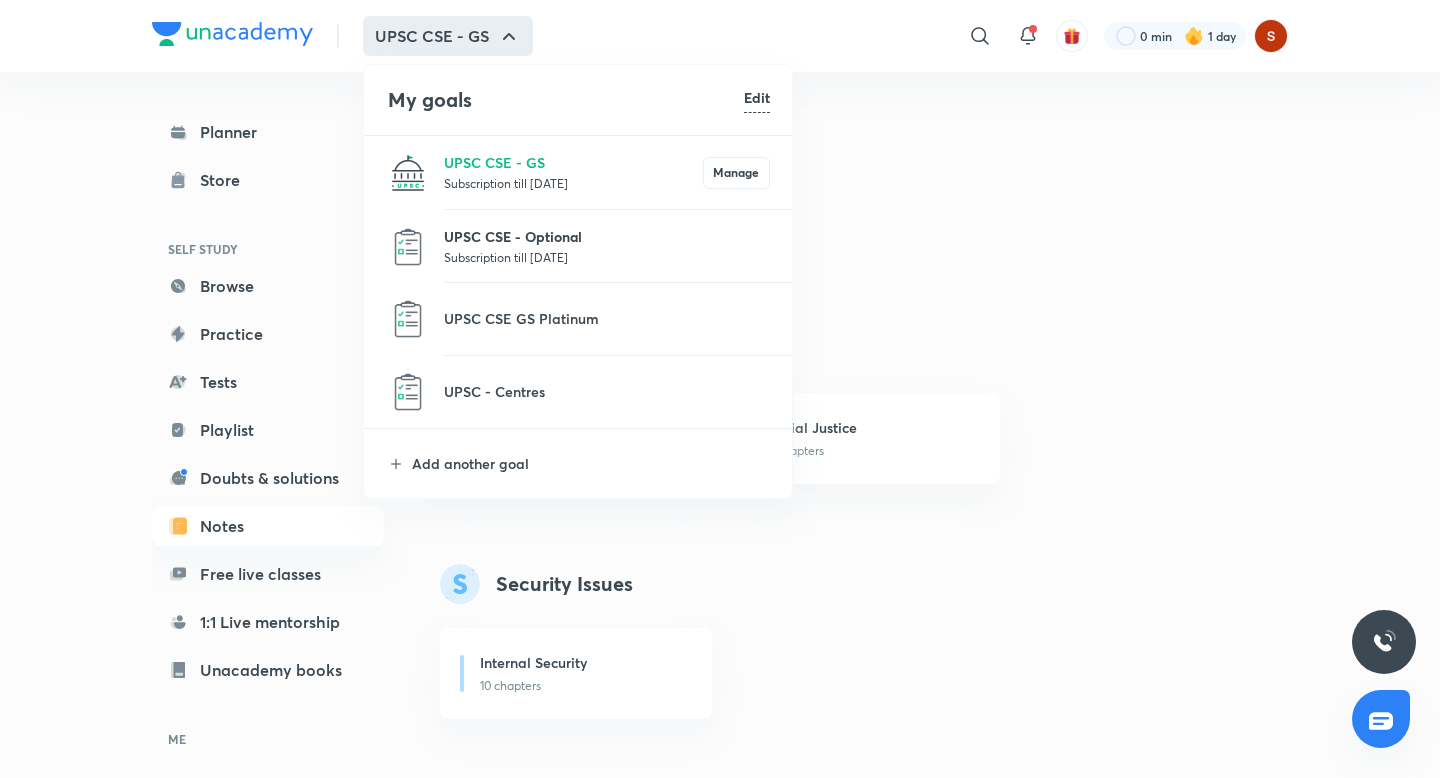 click on "UPSC CSE - Optional" at bounding box center (607, 236) 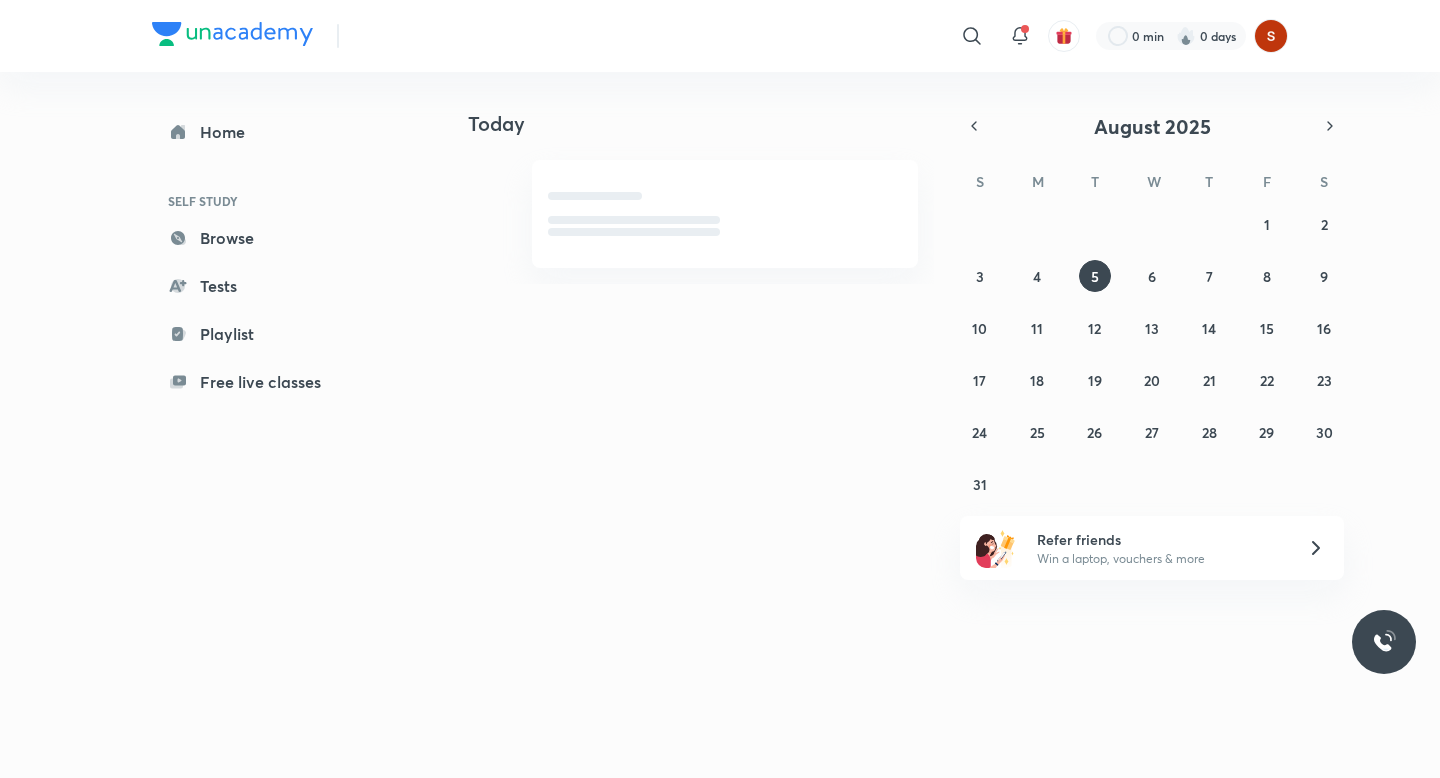 scroll, scrollTop: 0, scrollLeft: 0, axis: both 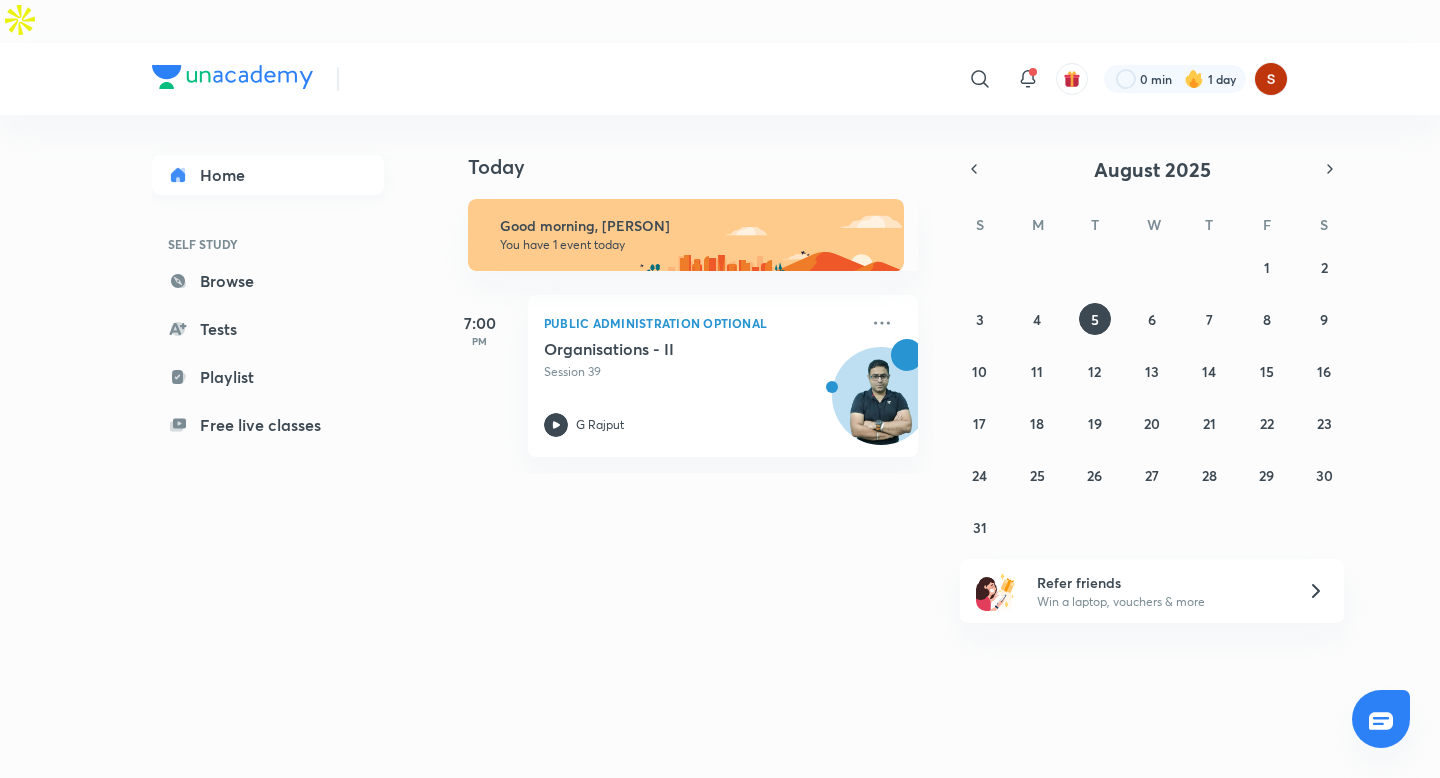 click on "Home" at bounding box center [268, 175] 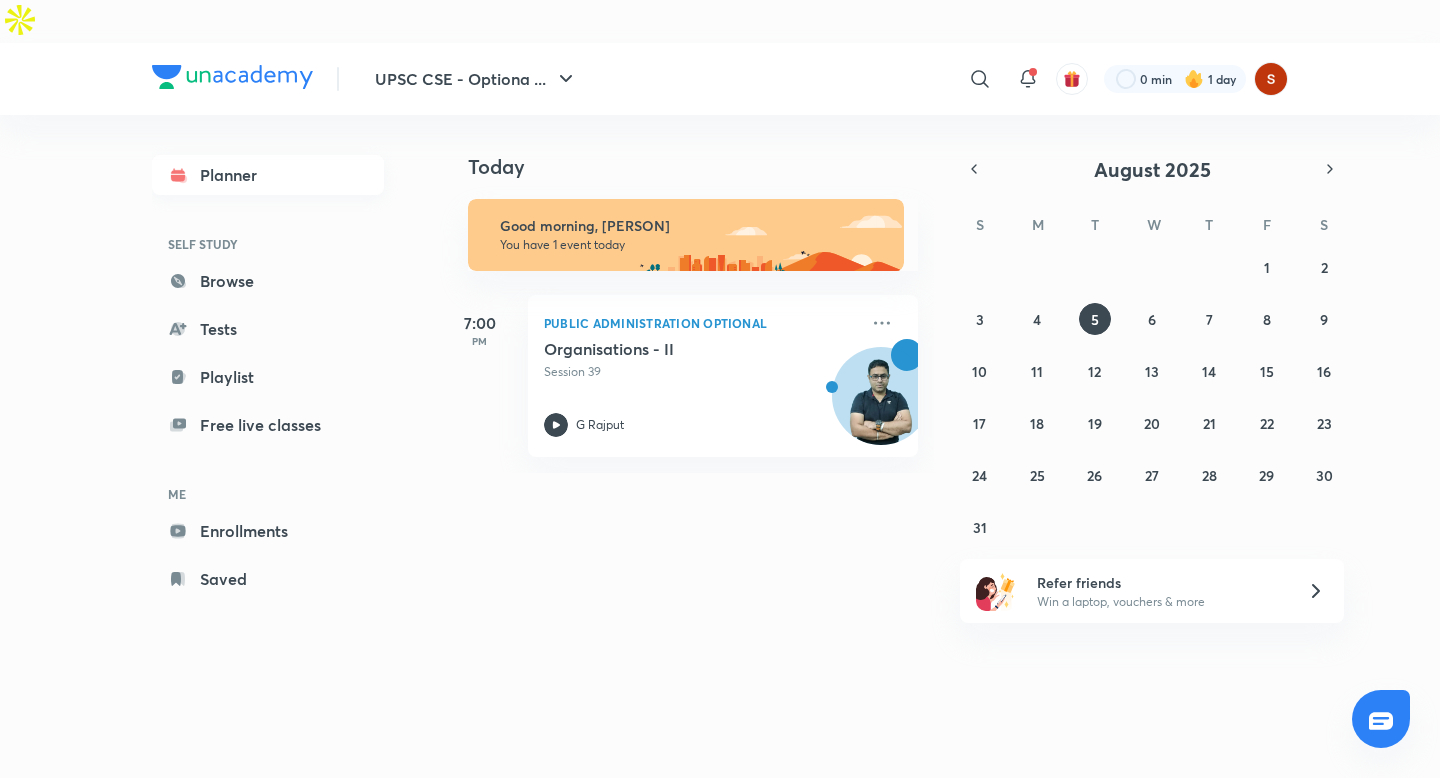 click on "Planner" at bounding box center [268, 175] 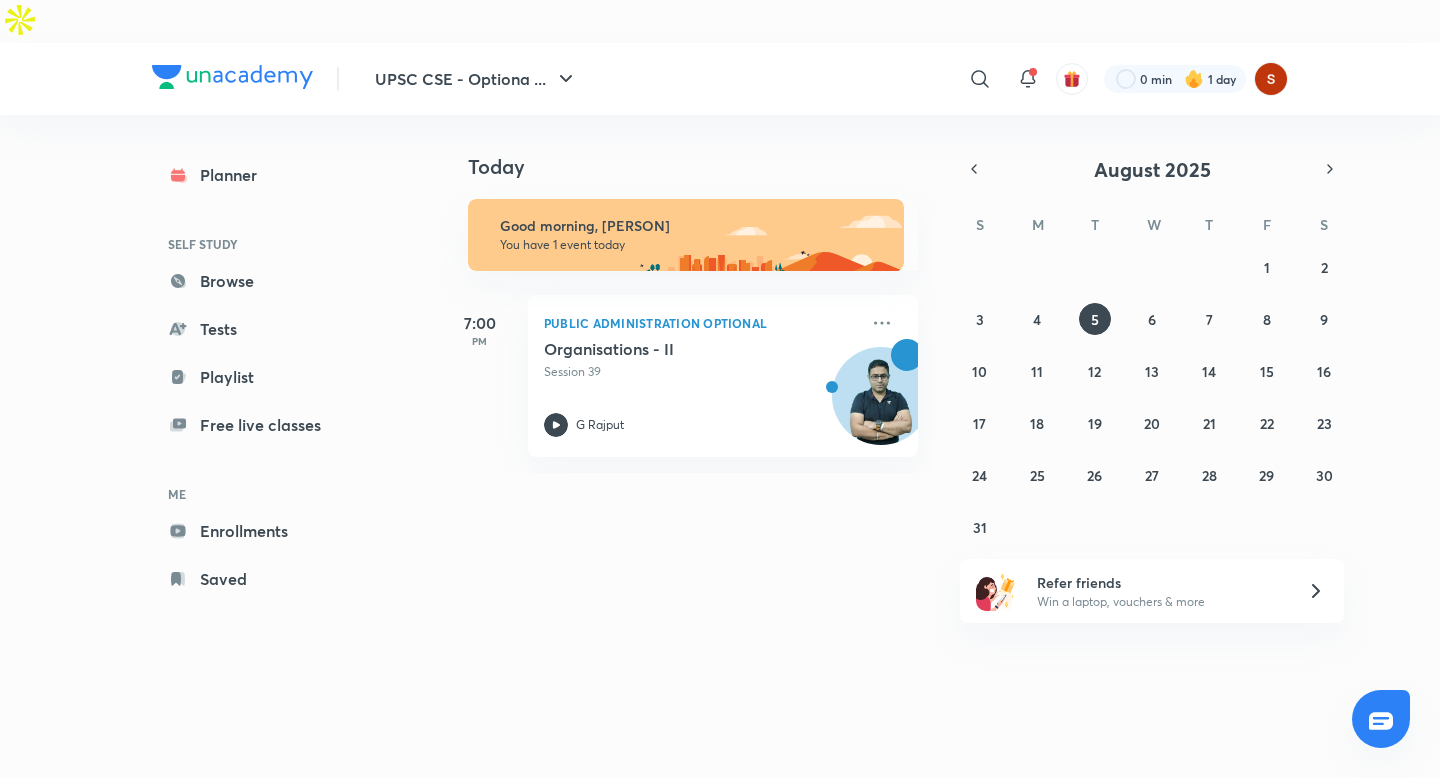 click on "Today" at bounding box center [689, 147] 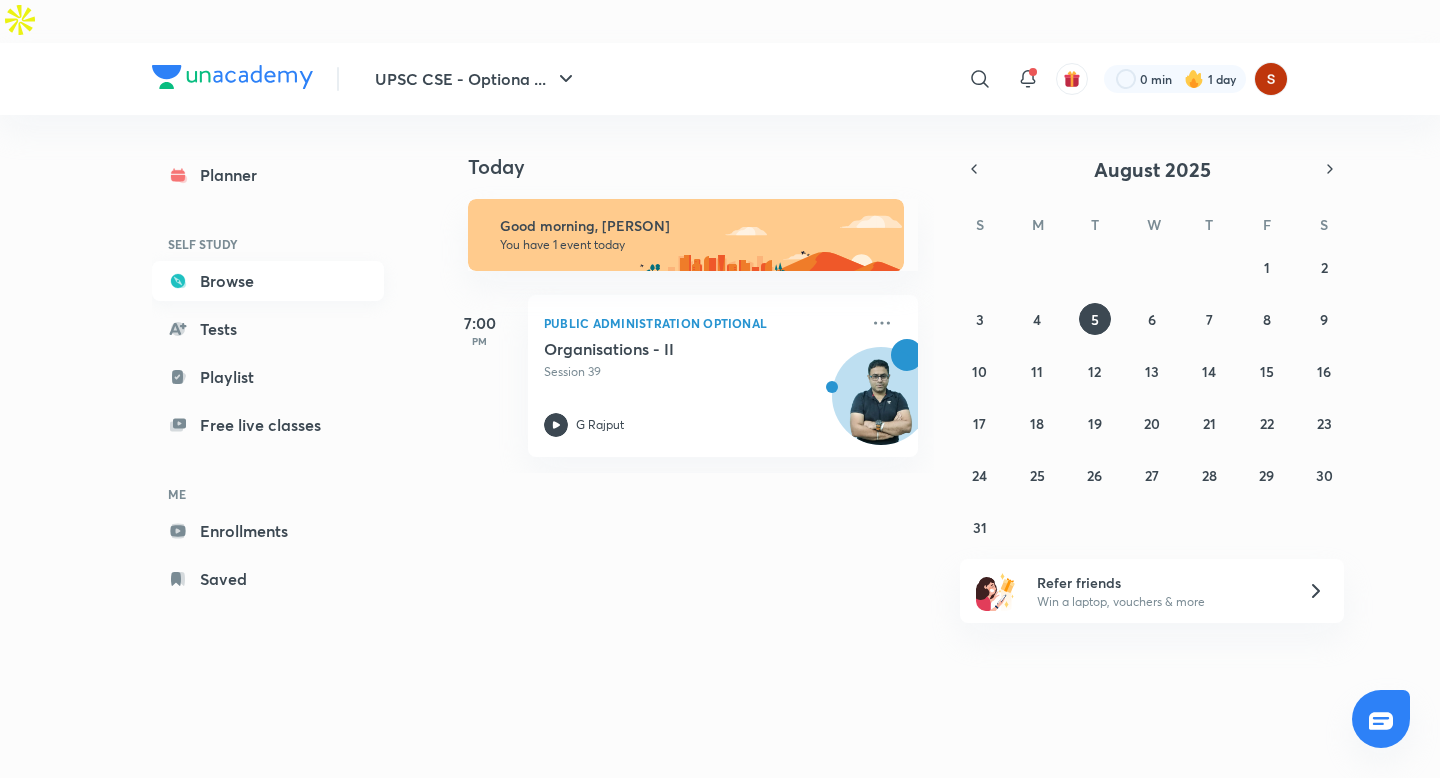 click on "Browse" at bounding box center (268, 281) 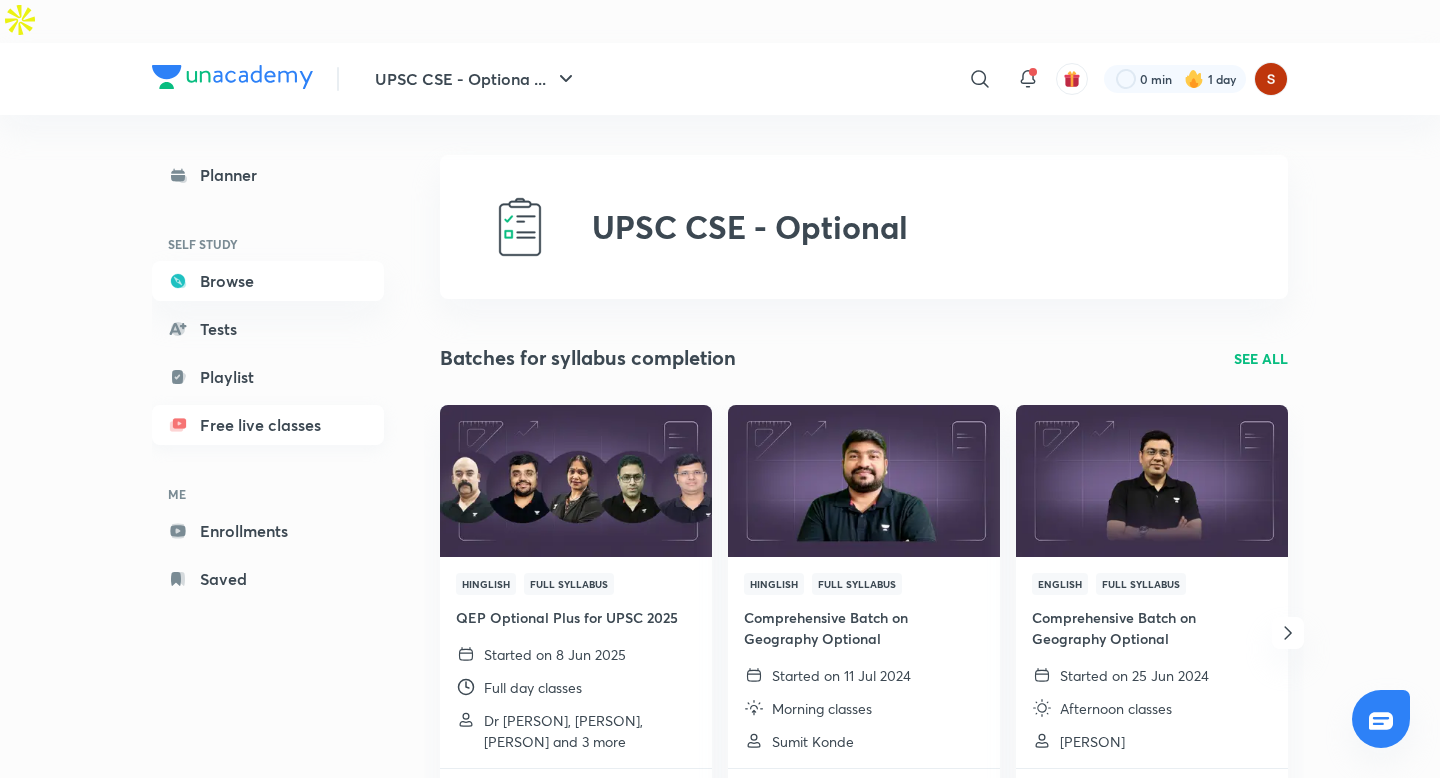 click on "Free live classes" at bounding box center (268, 425) 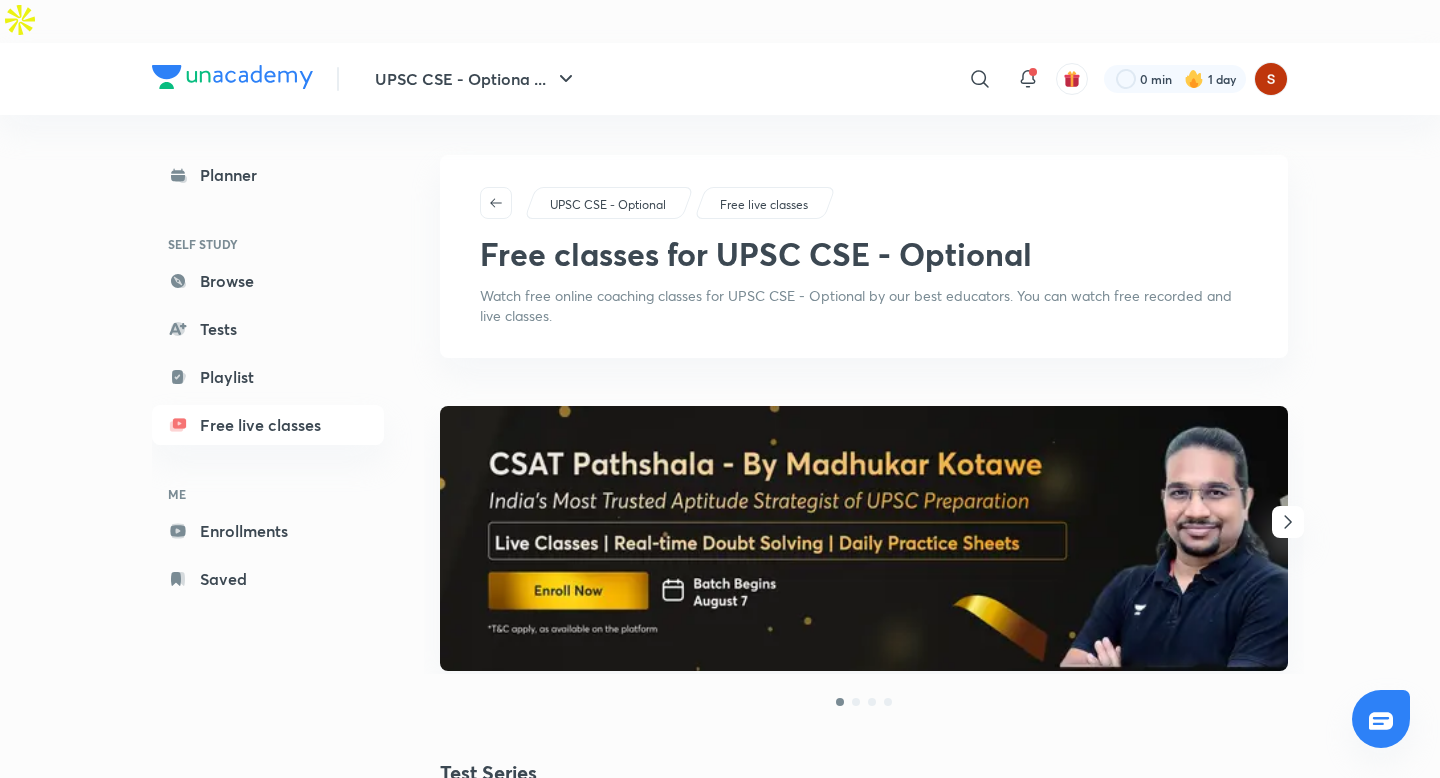 click at bounding box center [864, 538] 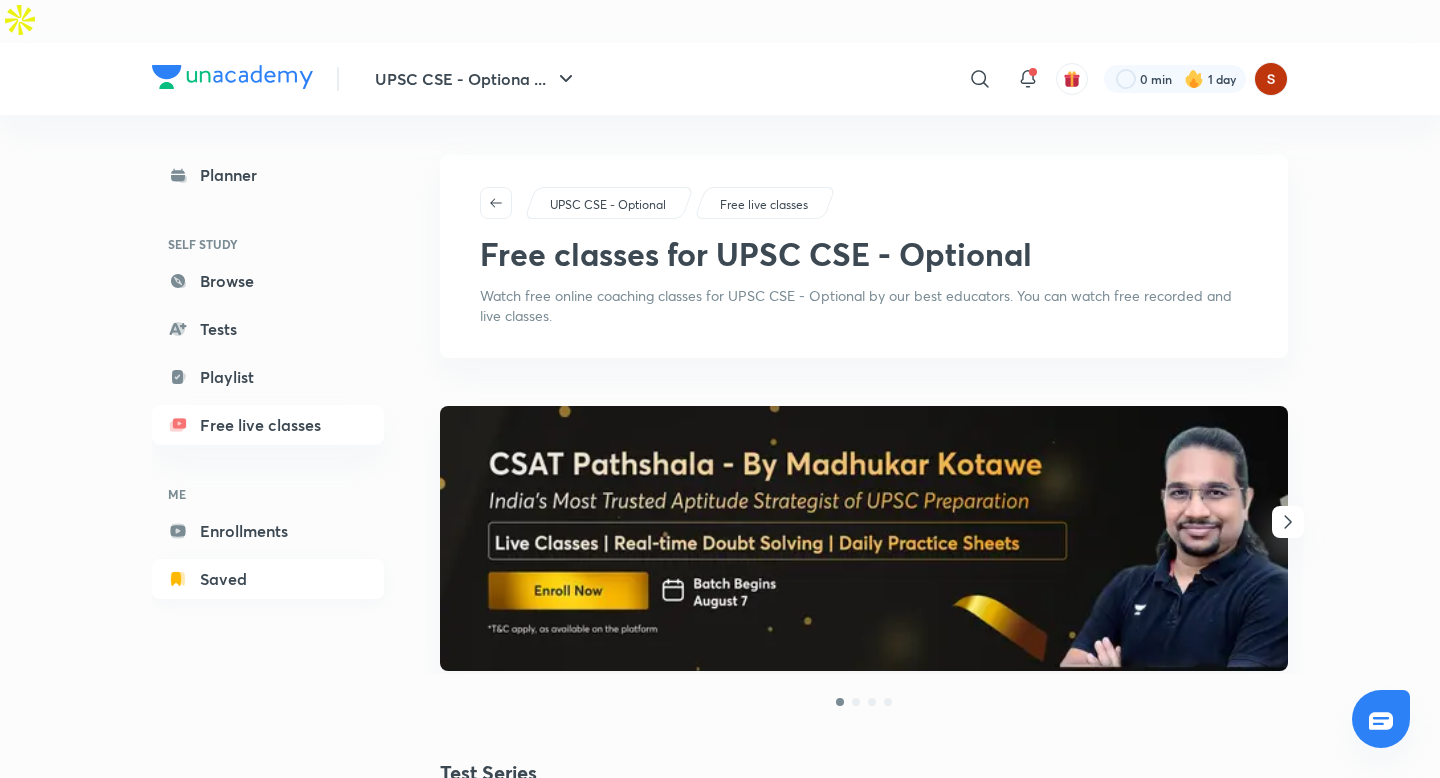 click on "Saved" at bounding box center (268, 579) 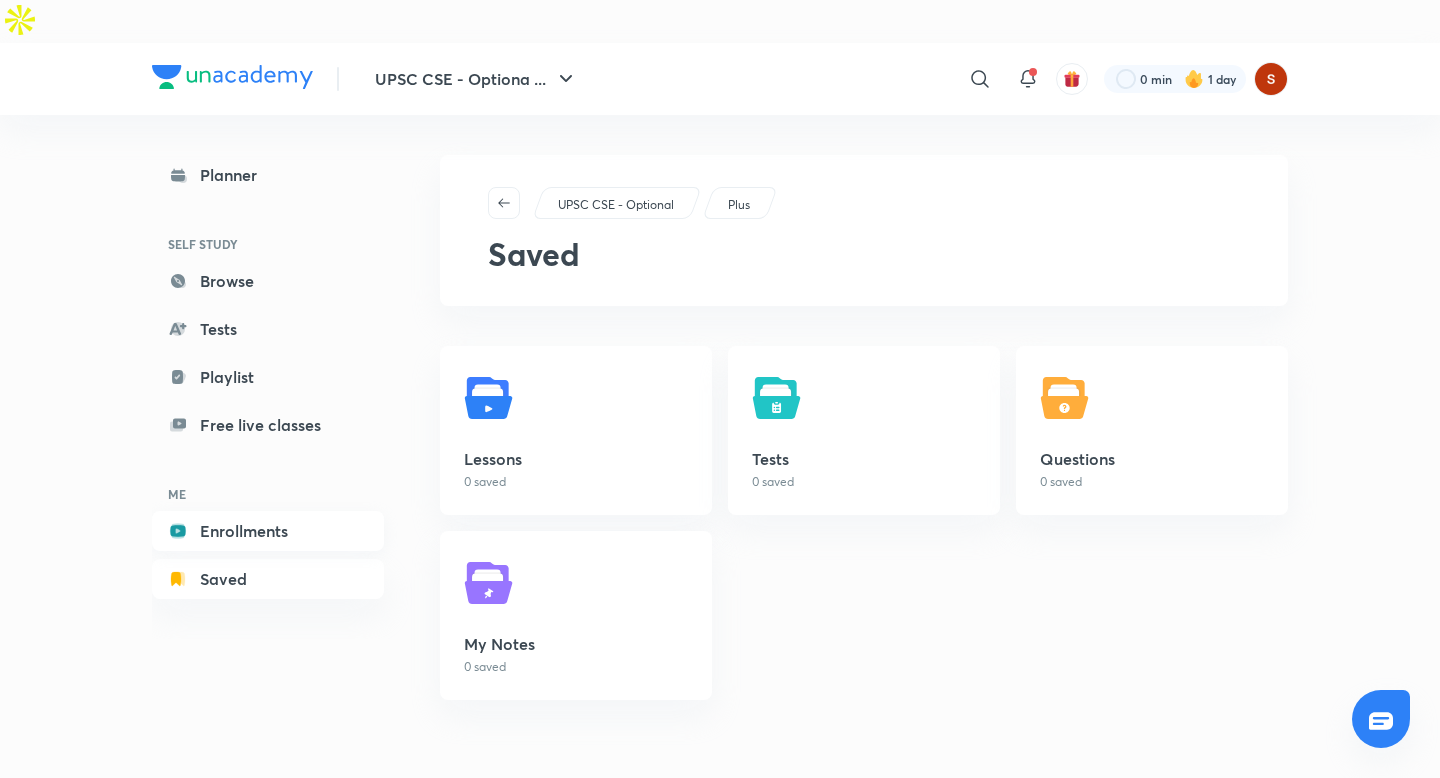 click on "Enrollments" at bounding box center [268, 531] 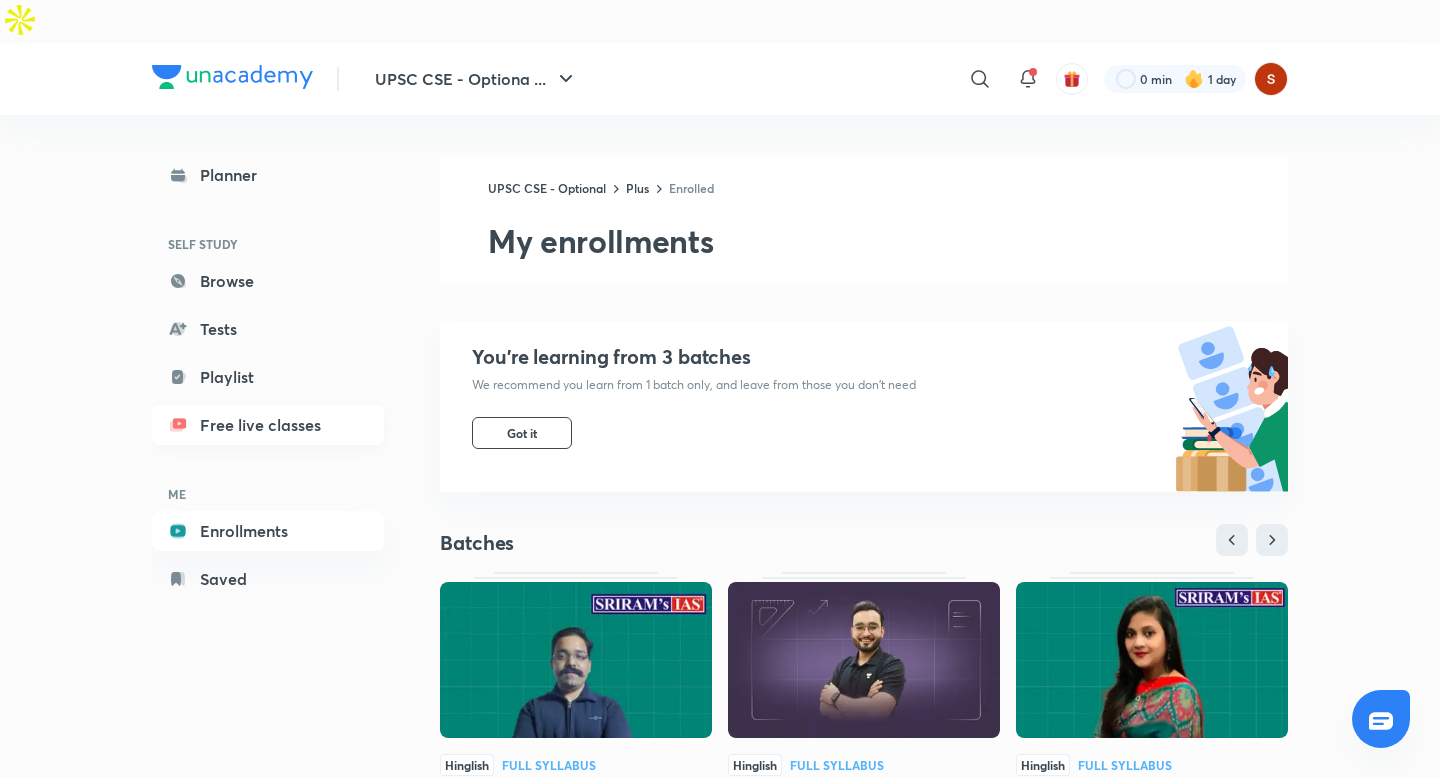 click on "Free live classes" at bounding box center (268, 425) 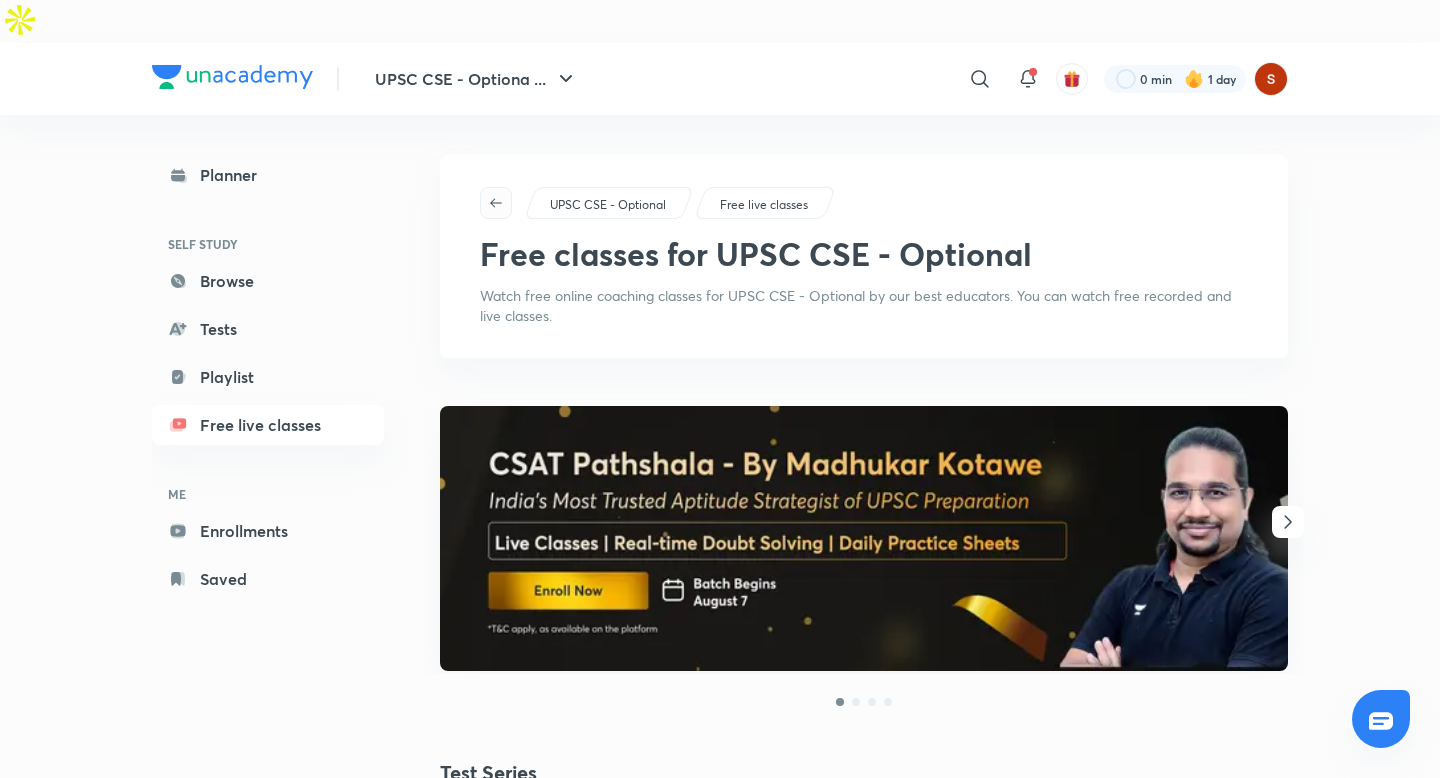 click at bounding box center [496, 203] 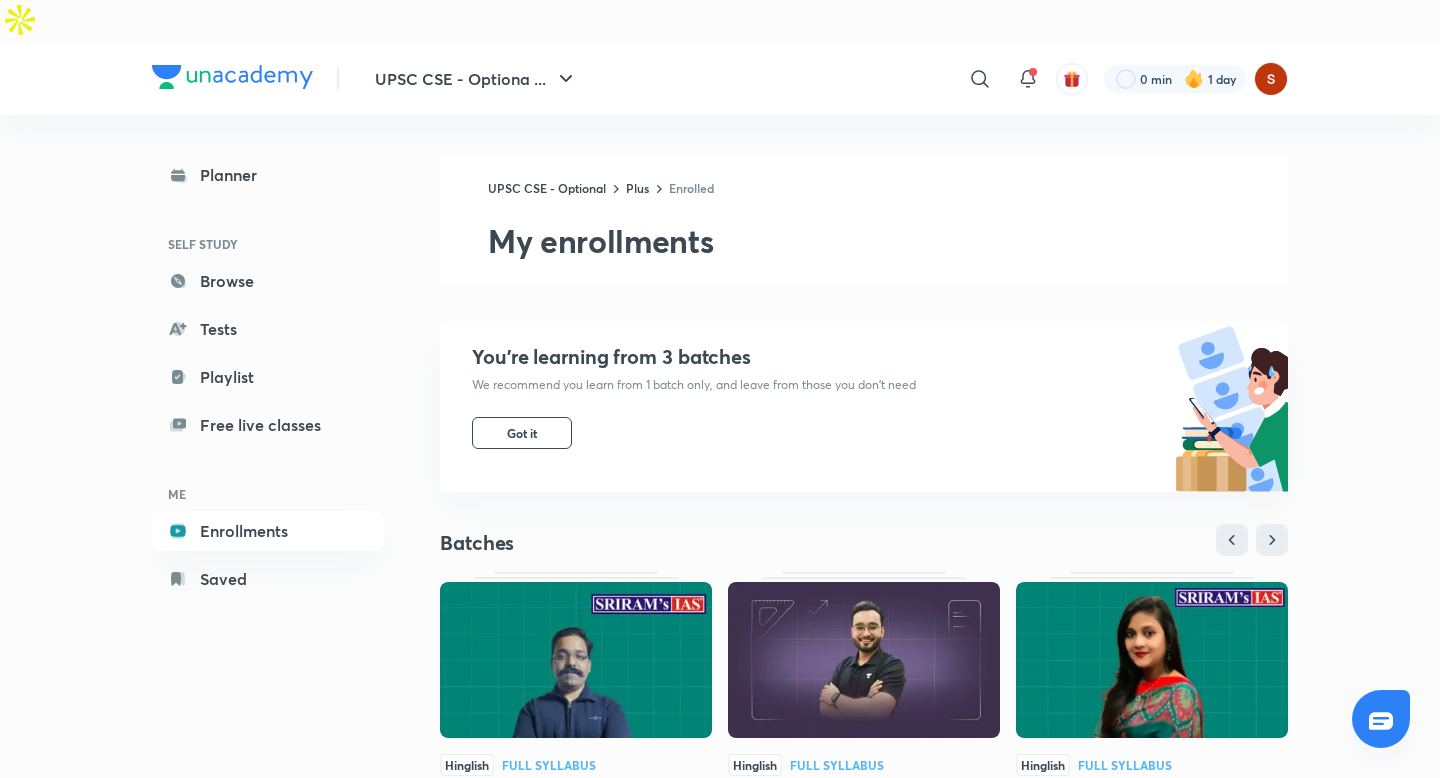 click on "My enrollments" at bounding box center [888, 241] 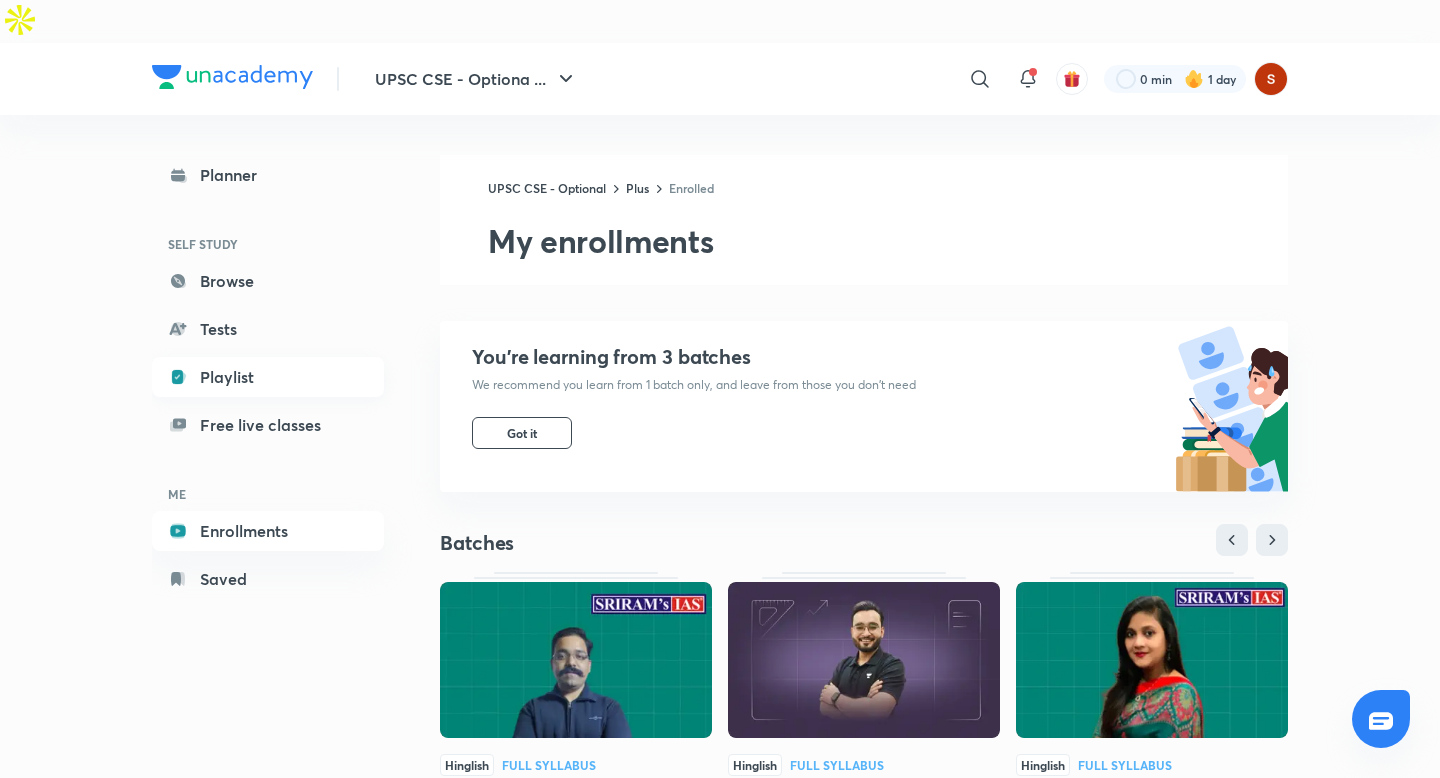 click on "Playlist" at bounding box center [268, 377] 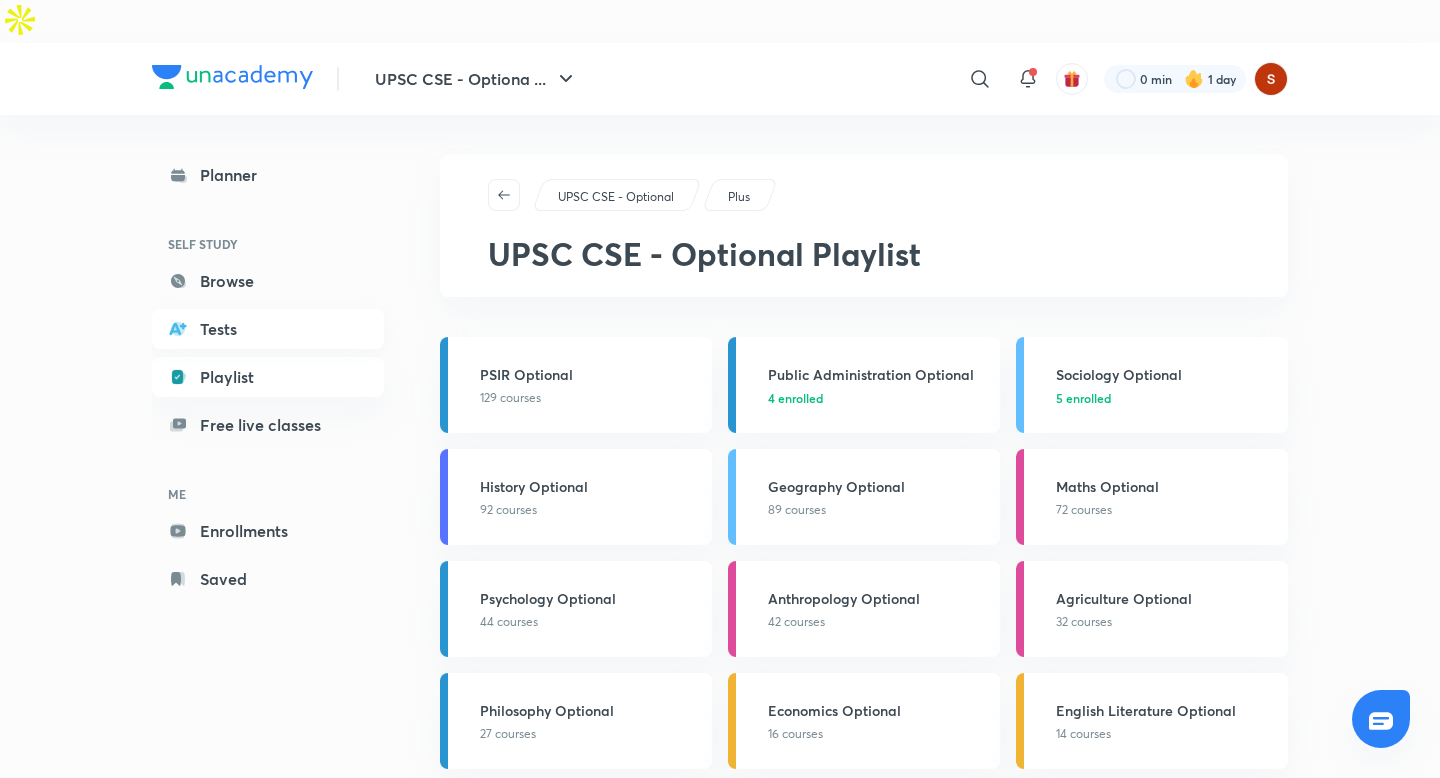 click on "Tests" at bounding box center [268, 329] 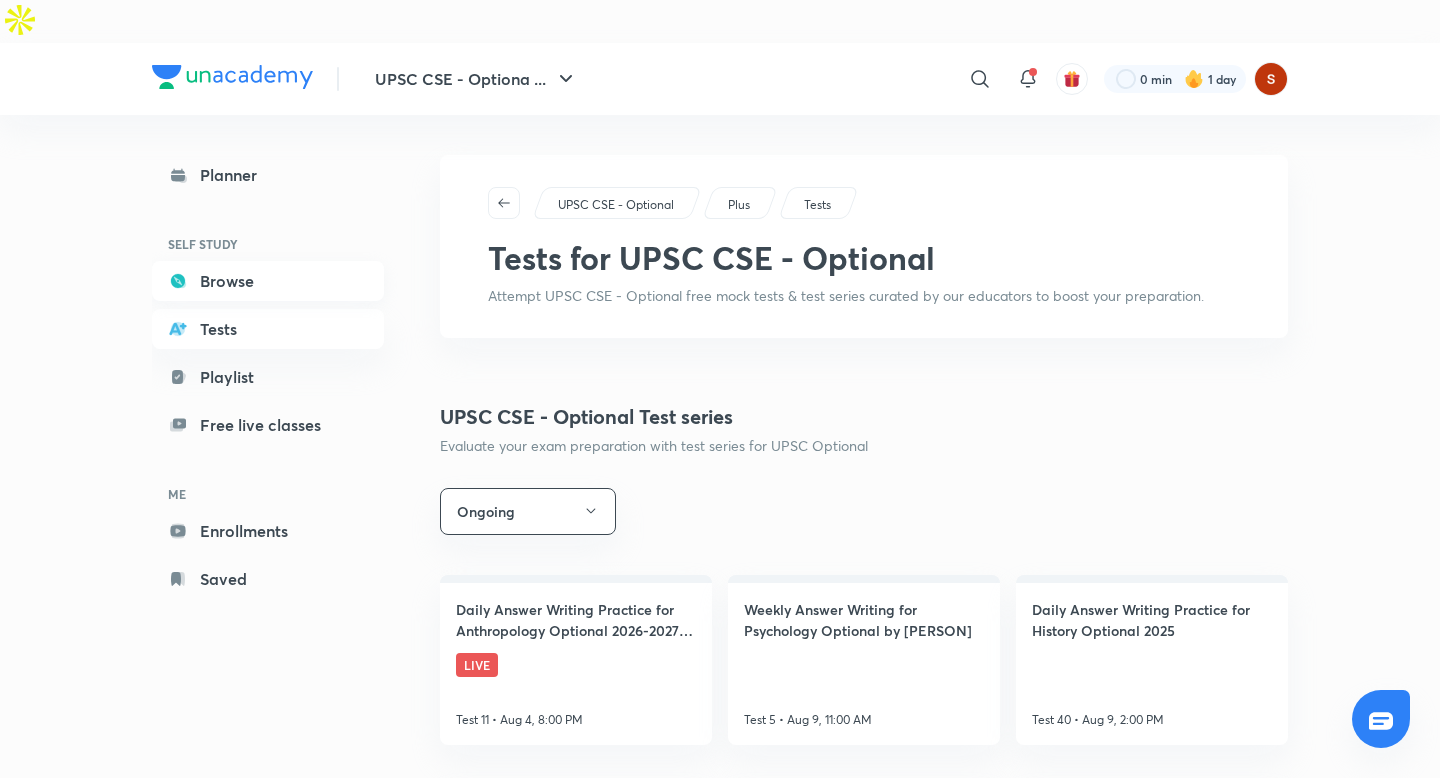 click on "Browse" at bounding box center [268, 281] 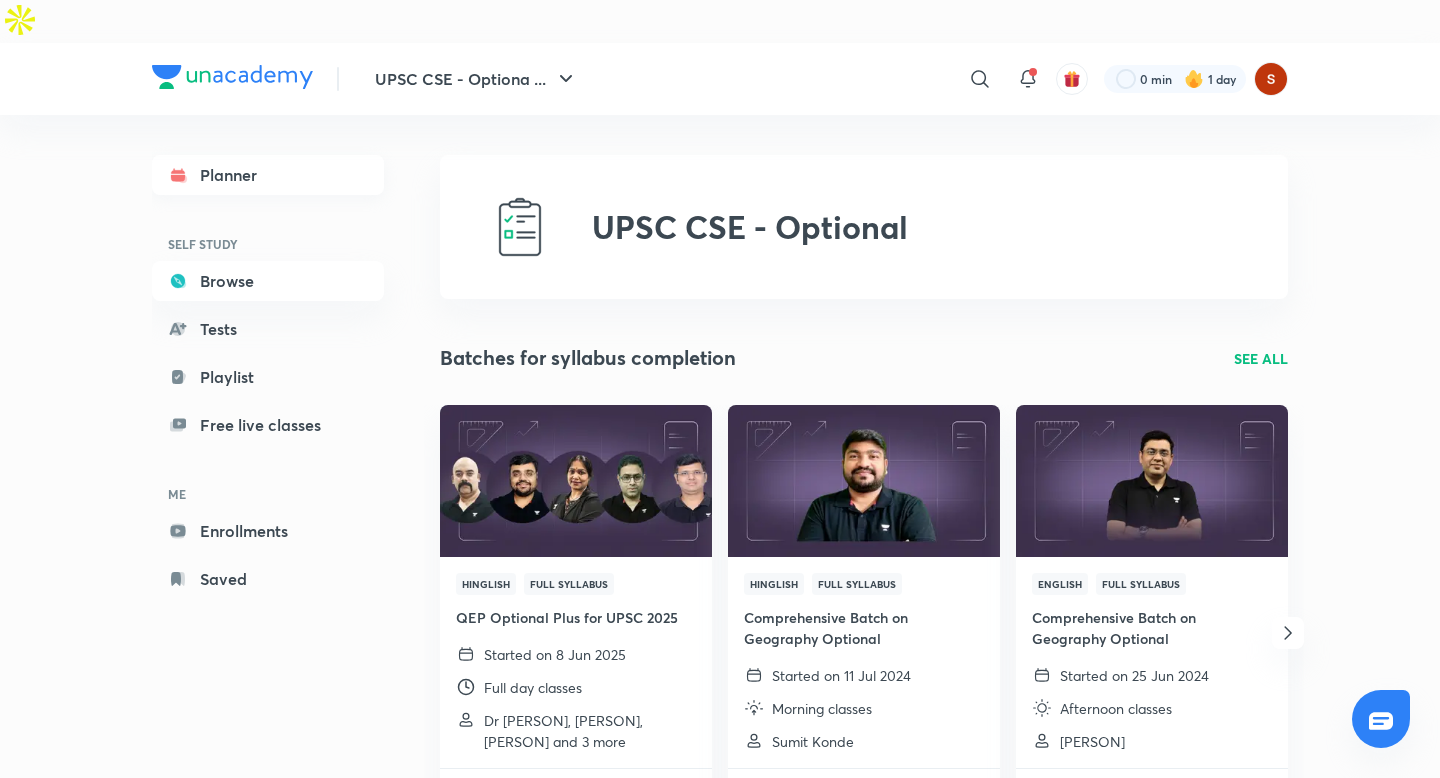 click on "Planner" at bounding box center (268, 175) 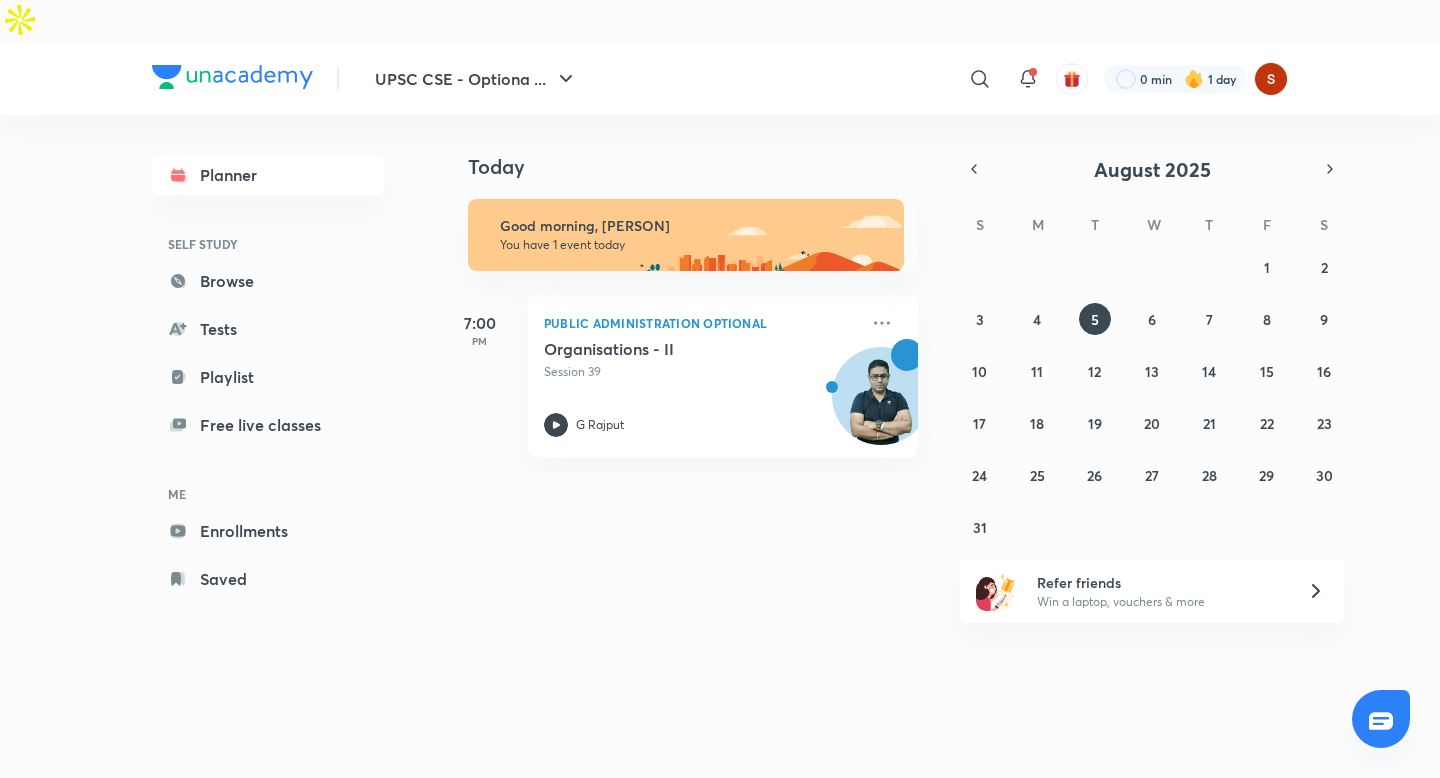 click on "Today" at bounding box center (689, 147) 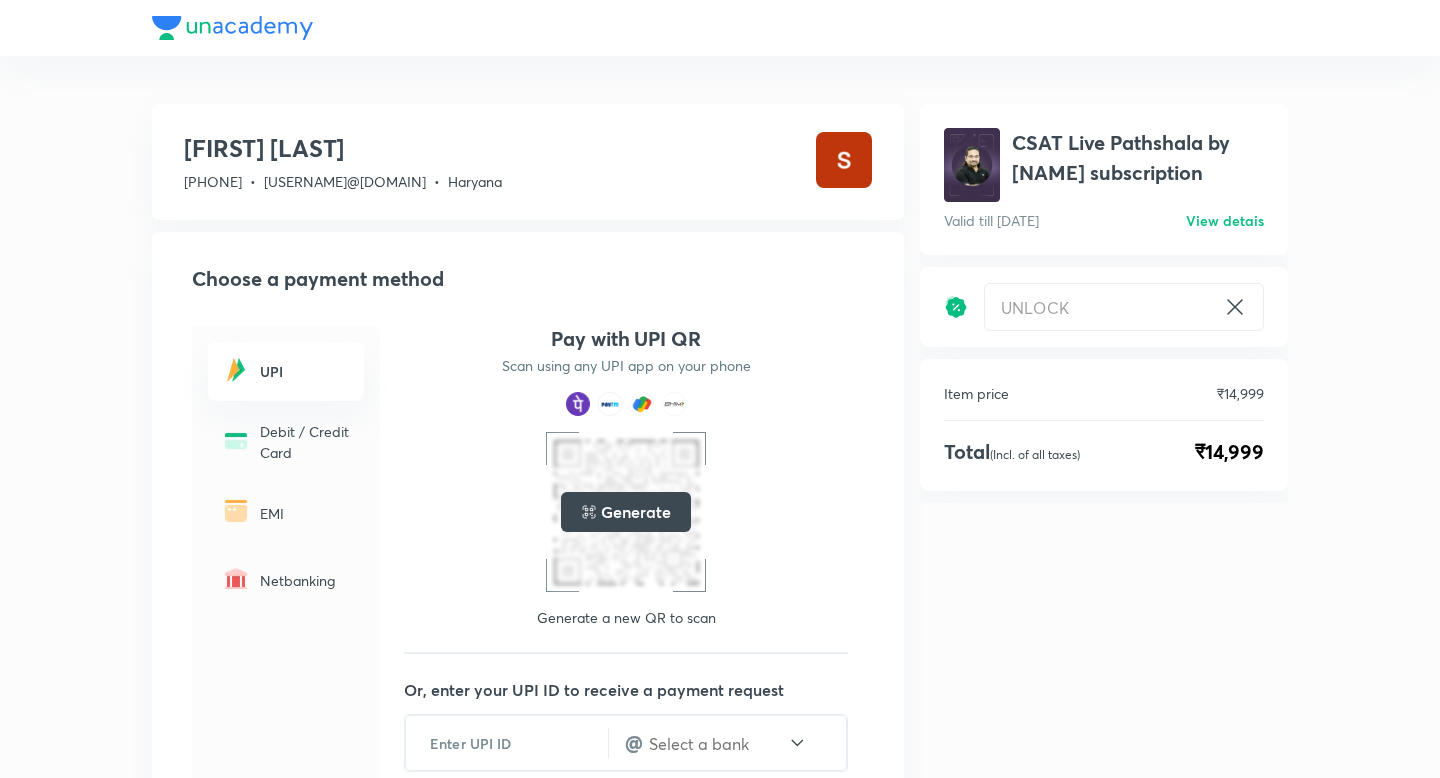 scroll, scrollTop: 0, scrollLeft: 0, axis: both 